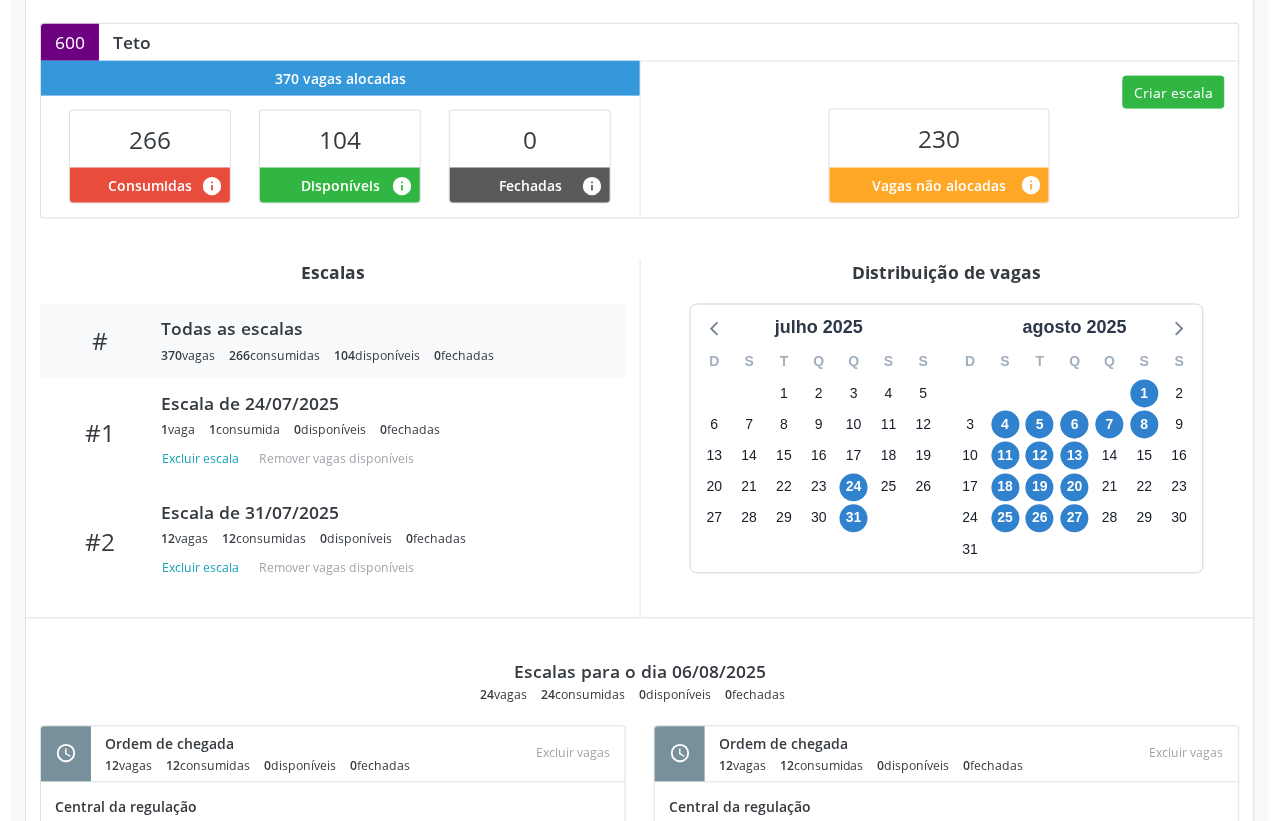 scroll, scrollTop: 512, scrollLeft: 0, axis: vertical 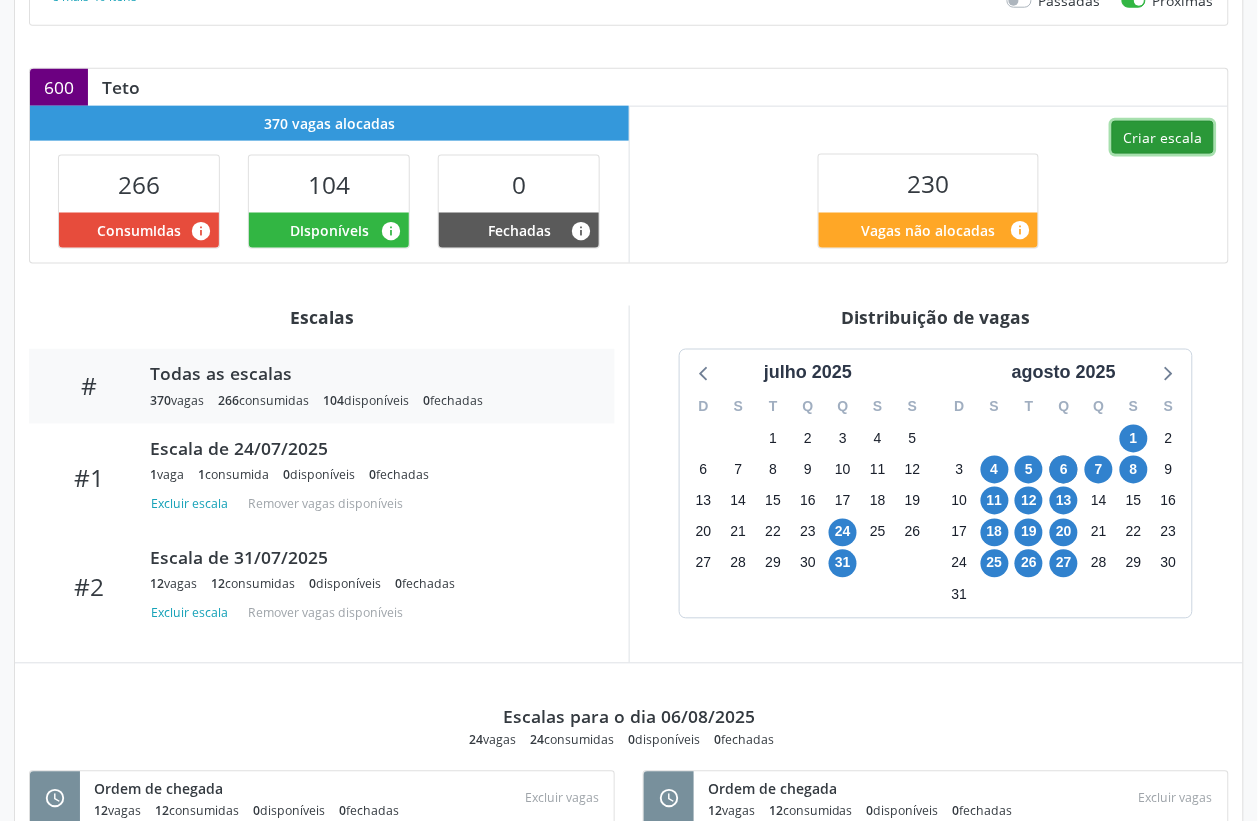 click on "Criar escala" at bounding box center [1163, 138] 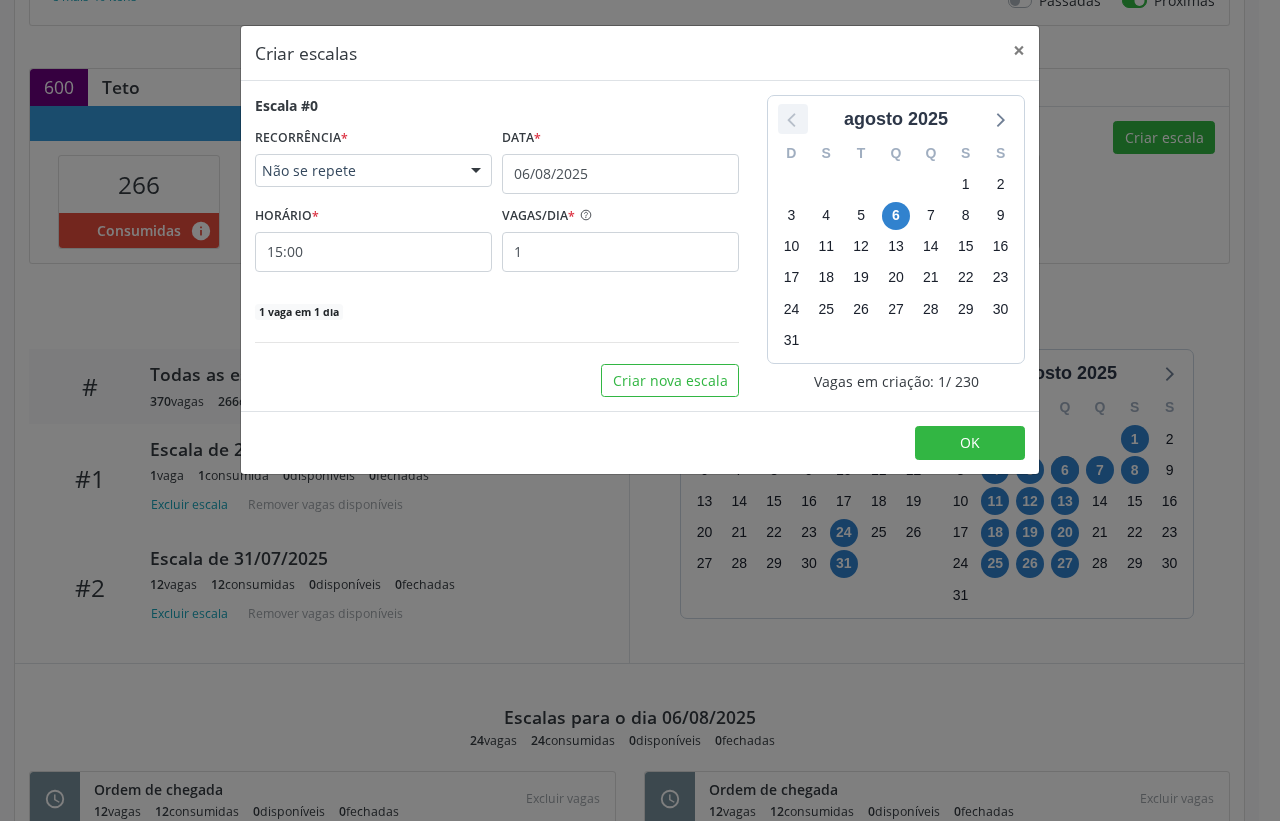 click 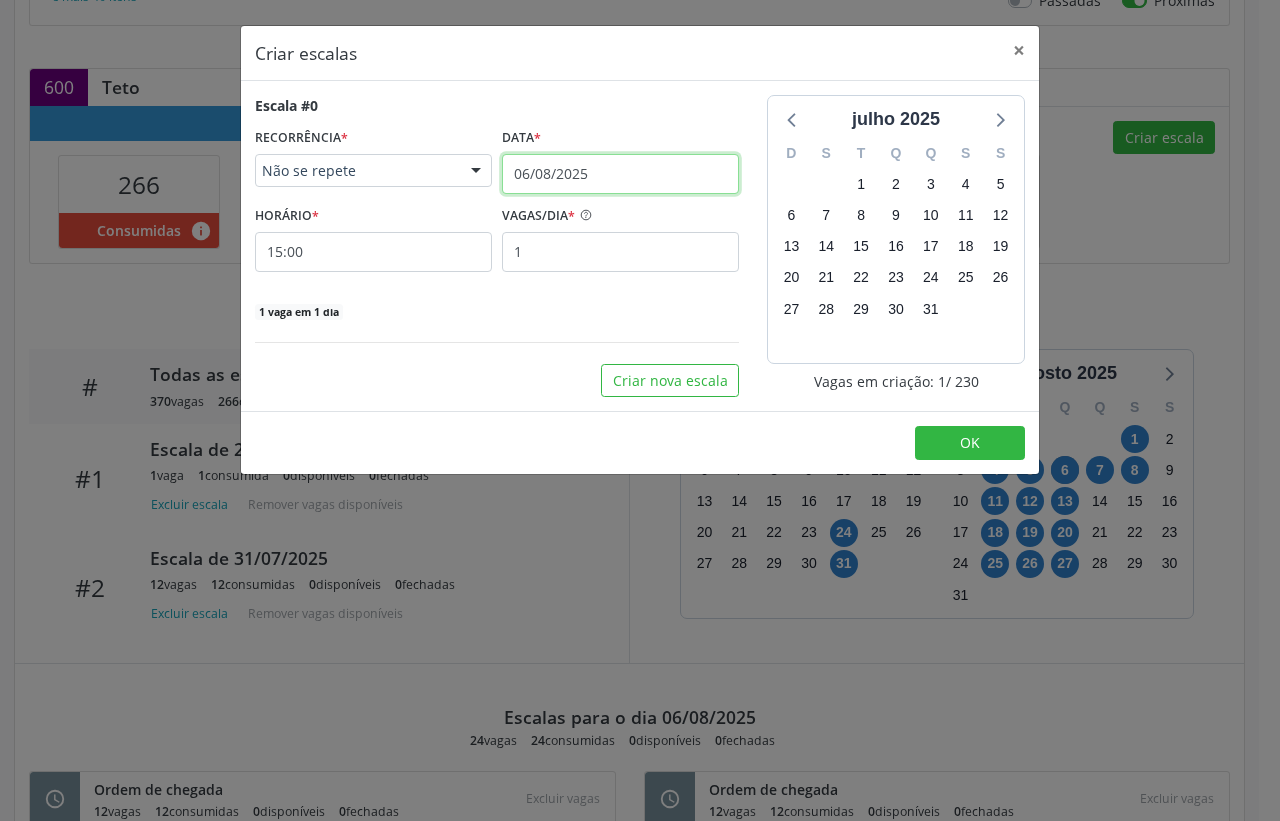 click on "06/08/2025" at bounding box center (620, 174) 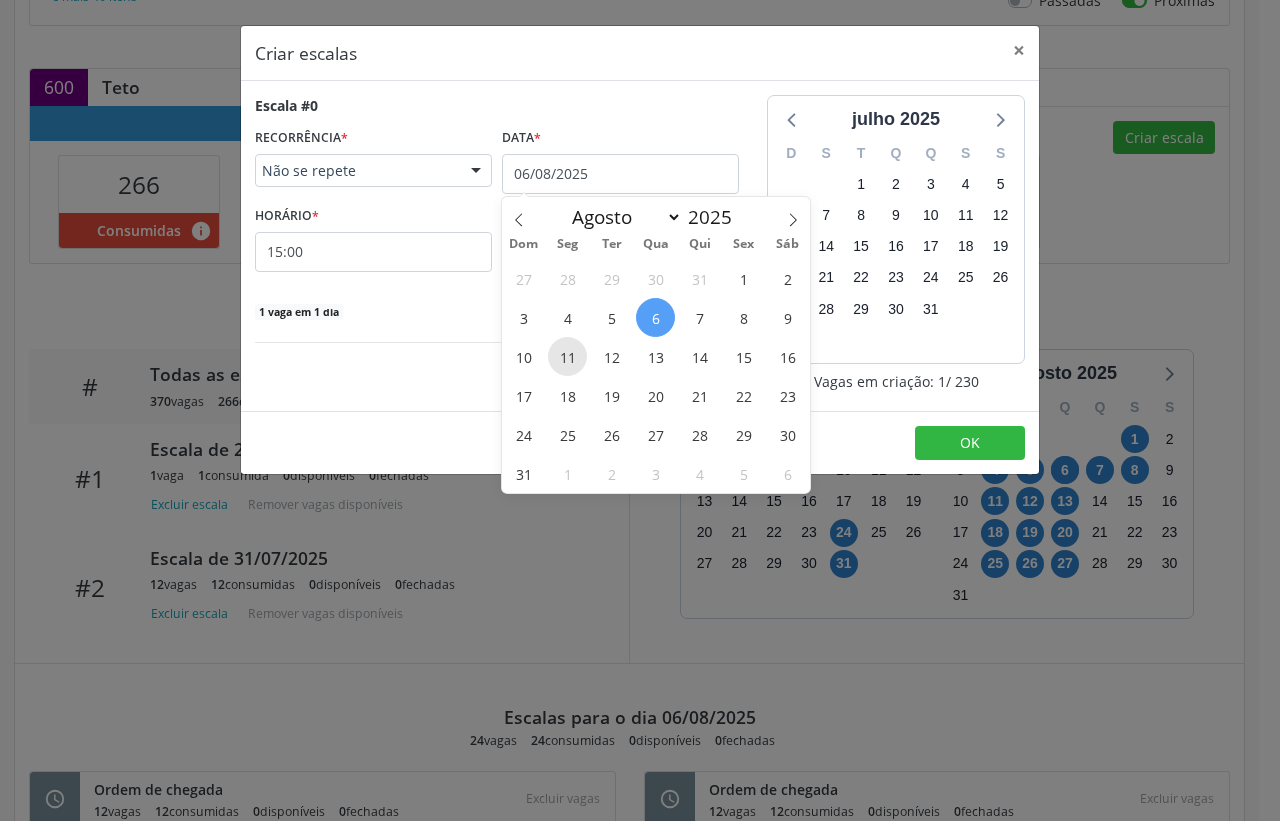 click on "11" at bounding box center (567, 356) 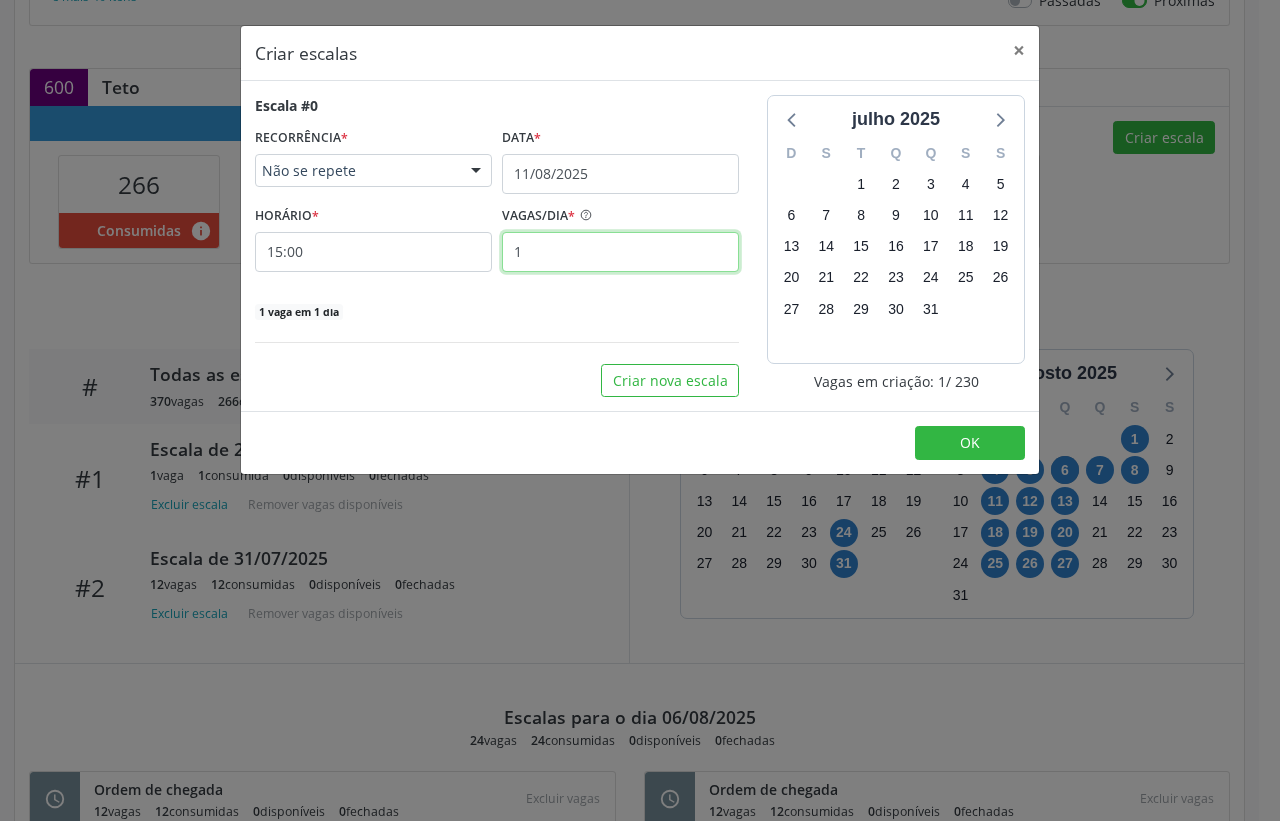 click on "1" at bounding box center (620, 252) 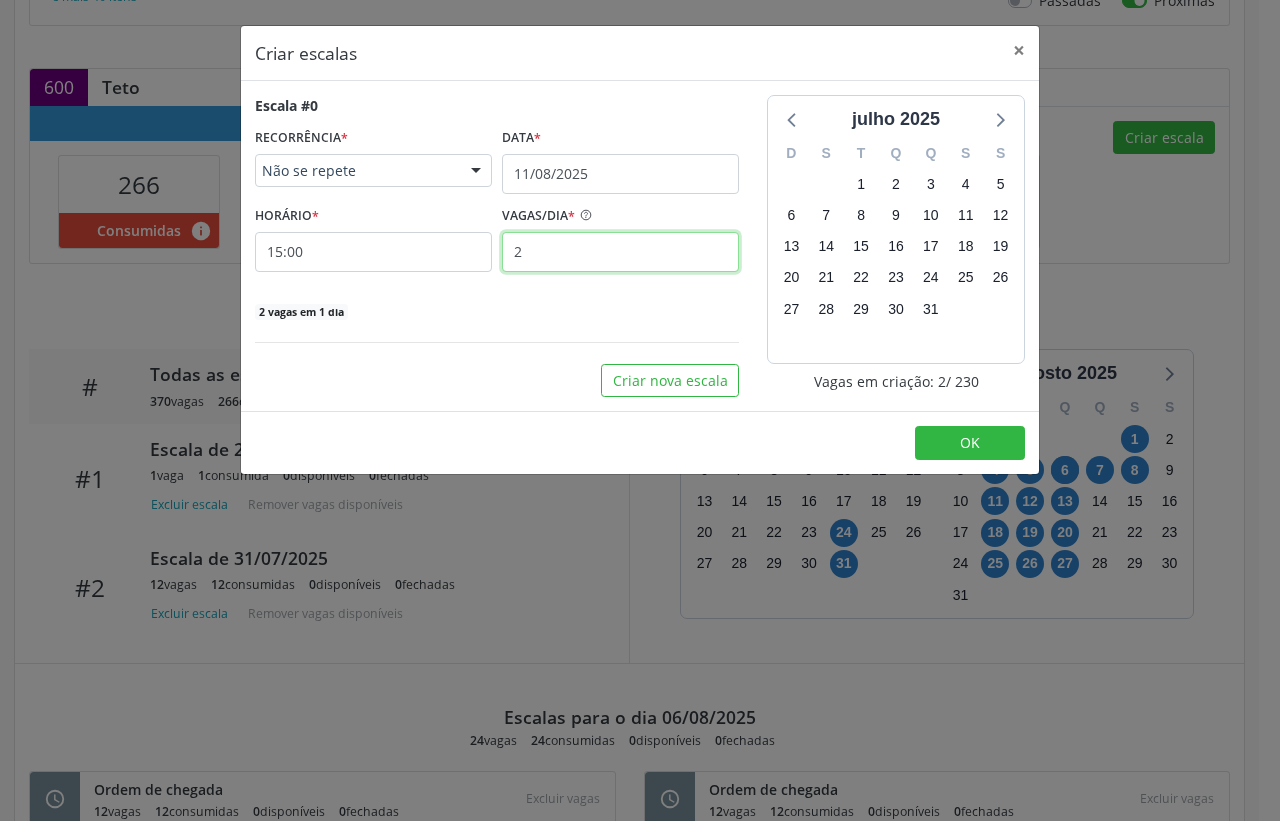 type on "2" 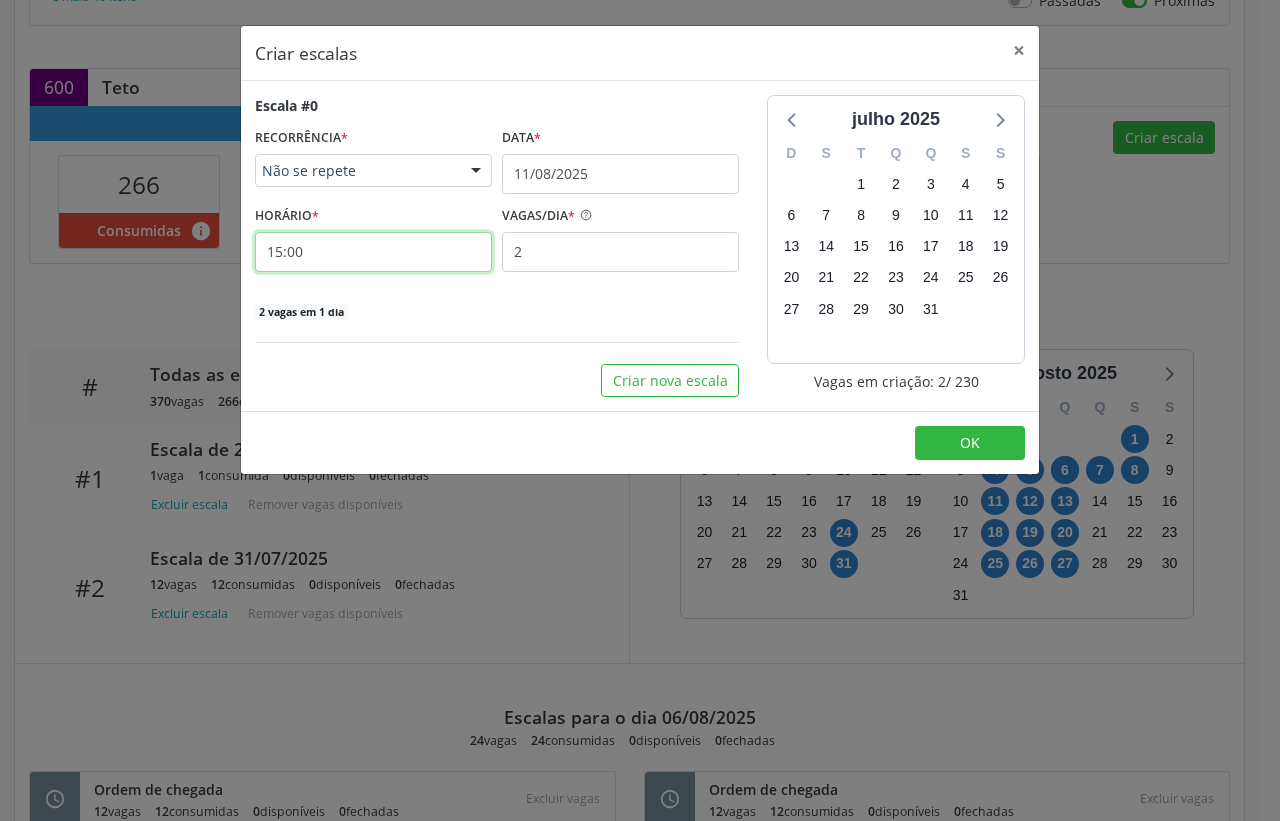 click on "15:00" at bounding box center [373, 252] 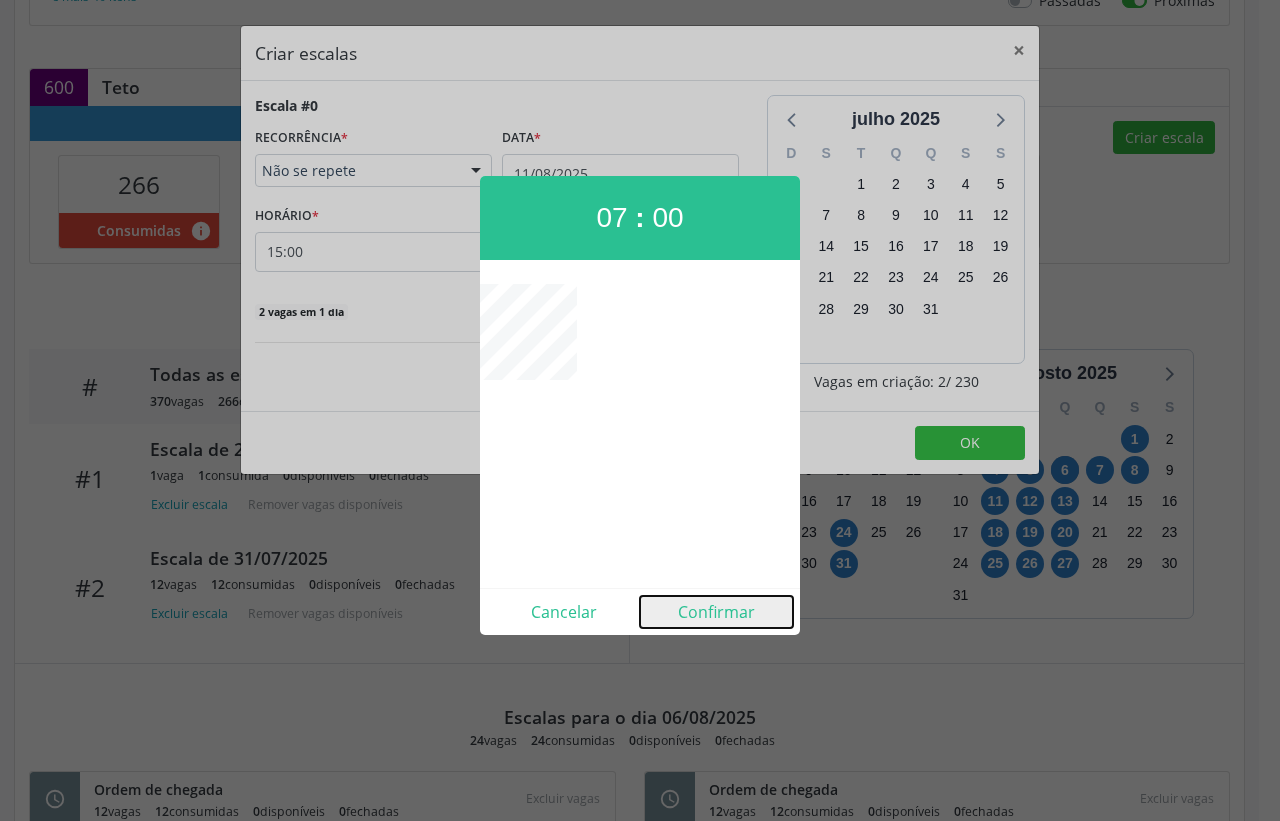 click on "Confirmar" at bounding box center (716, 612) 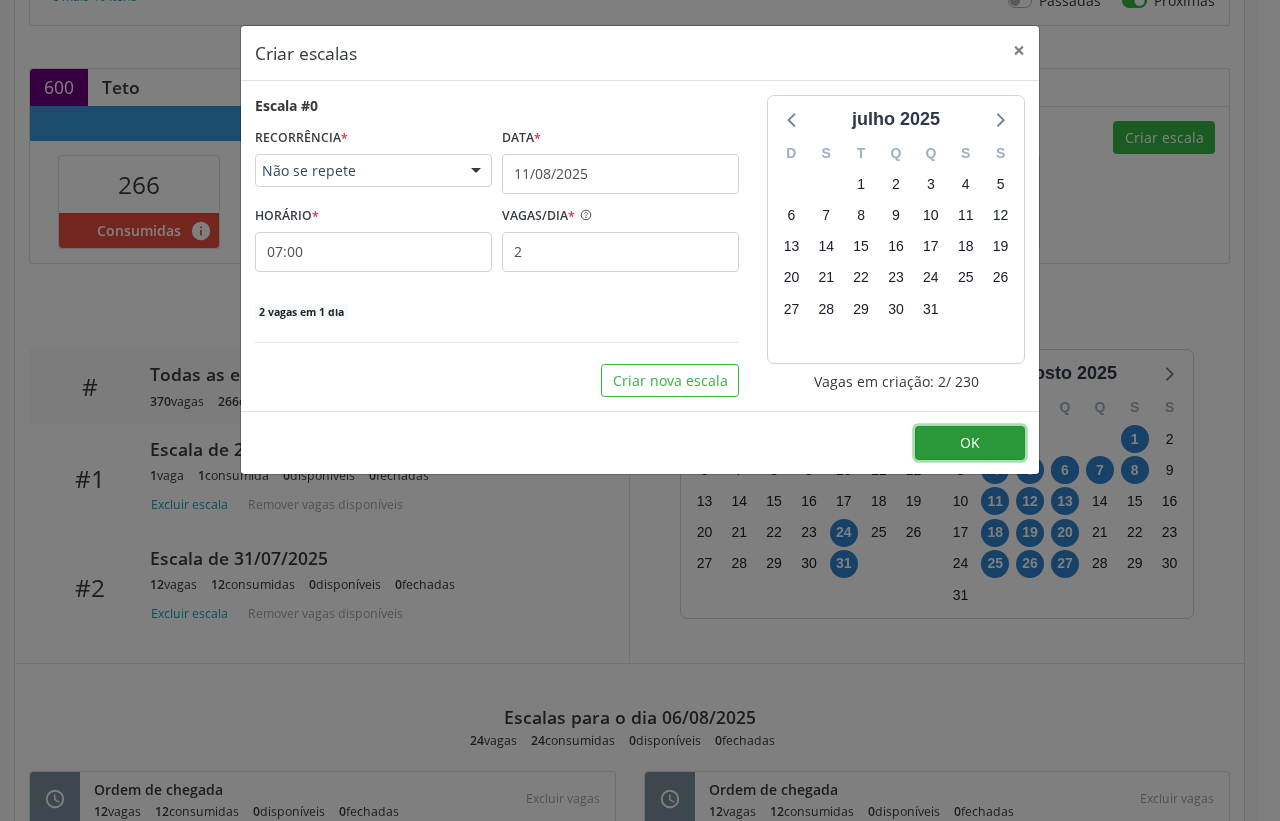 click on "OK" at bounding box center (970, 442) 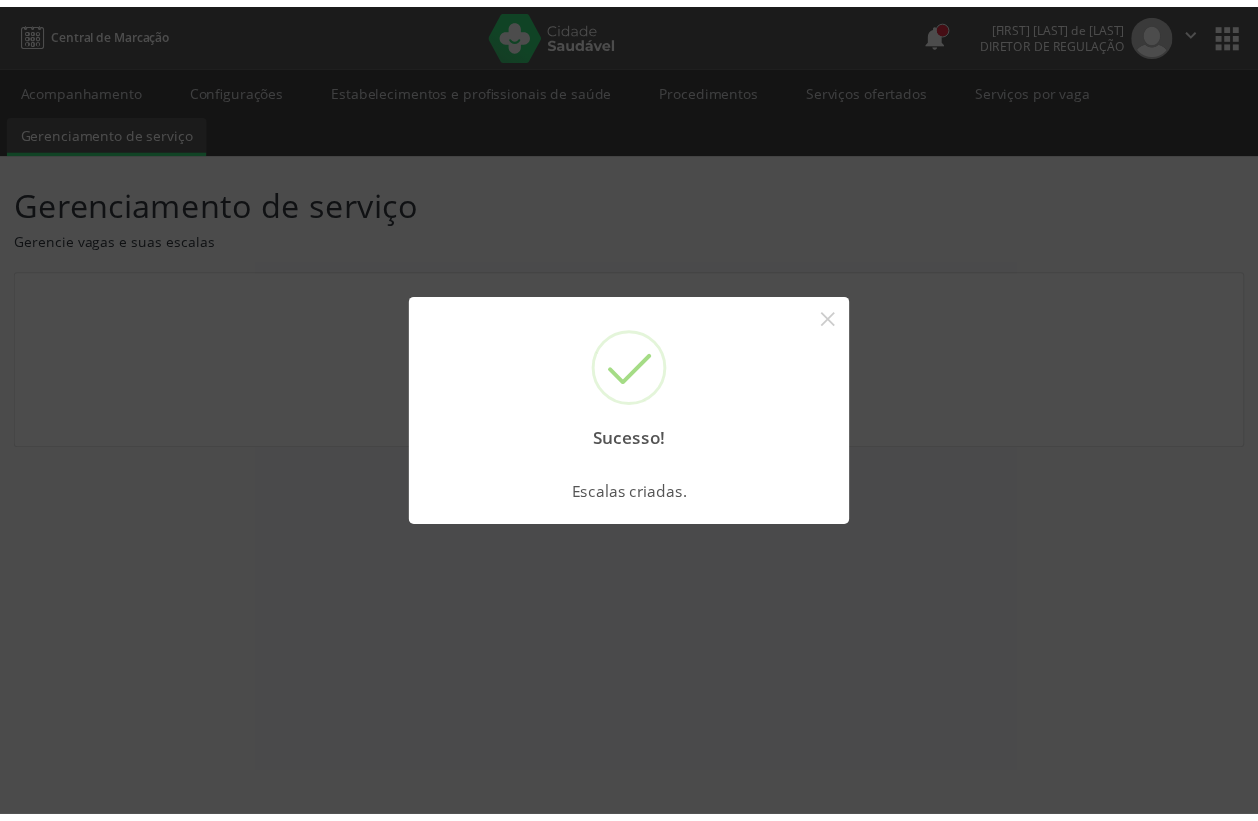 scroll, scrollTop: 0, scrollLeft: 0, axis: both 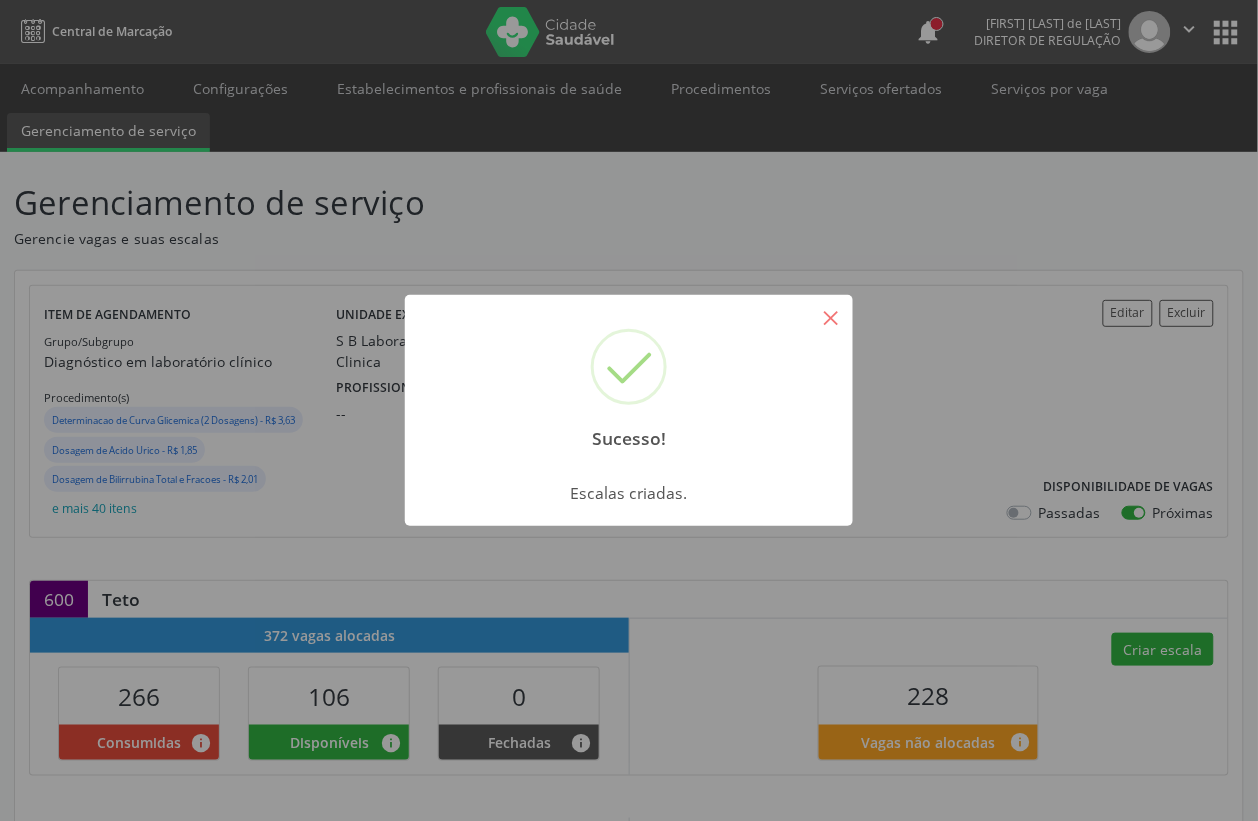 click on "×" at bounding box center [831, 317] 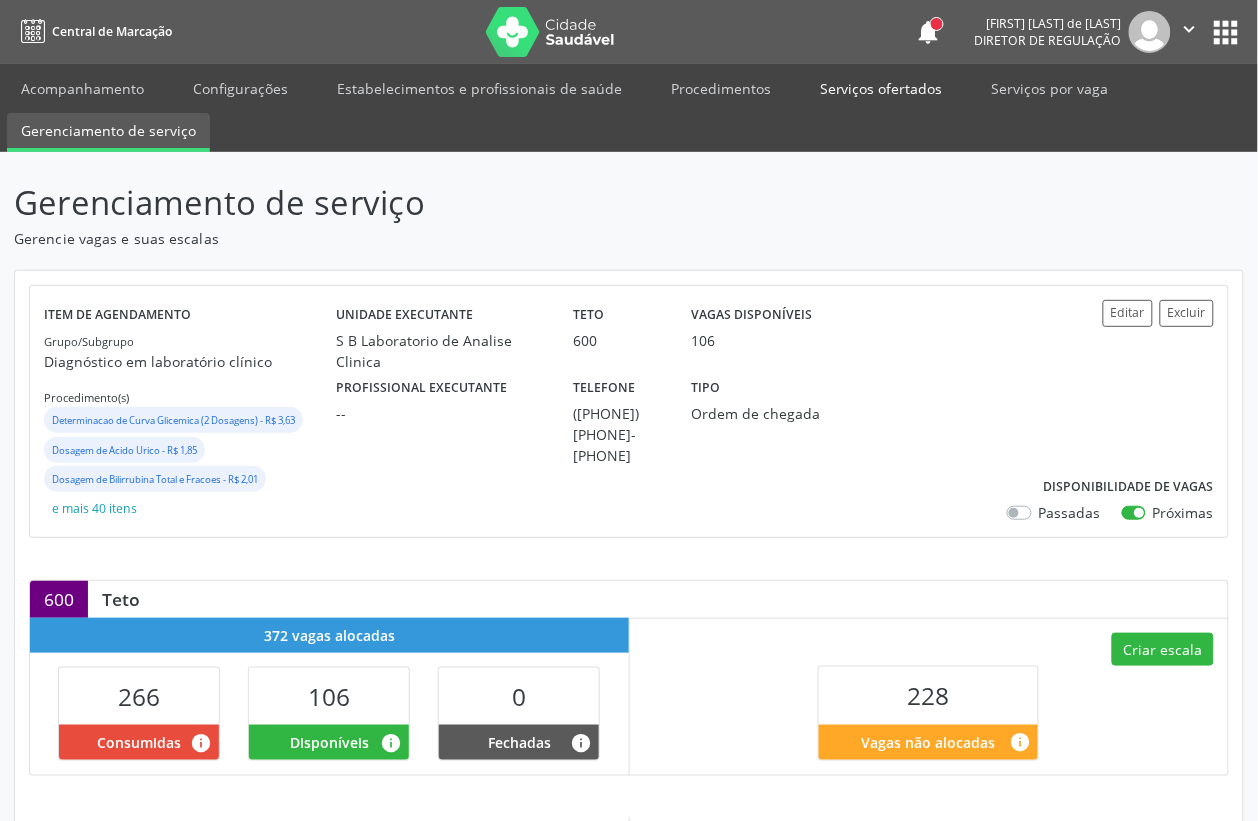click on "Serviços ofertados" at bounding box center (881, 88) 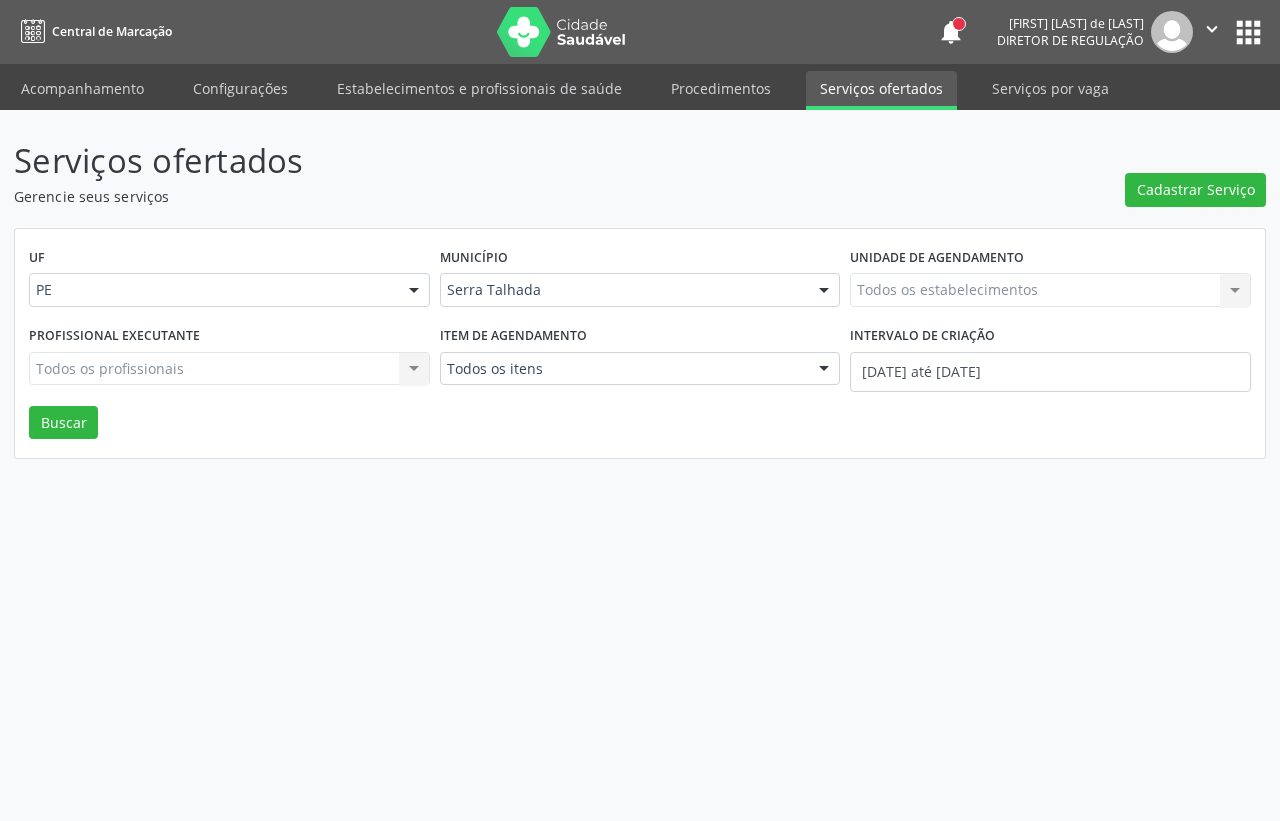 click on "Todos os estabelecimentos         Todos os estabelecimentos
Nenhum resultado encontrado para: "   "
Não há nenhuma opção para ser exibida." at bounding box center [1050, 290] 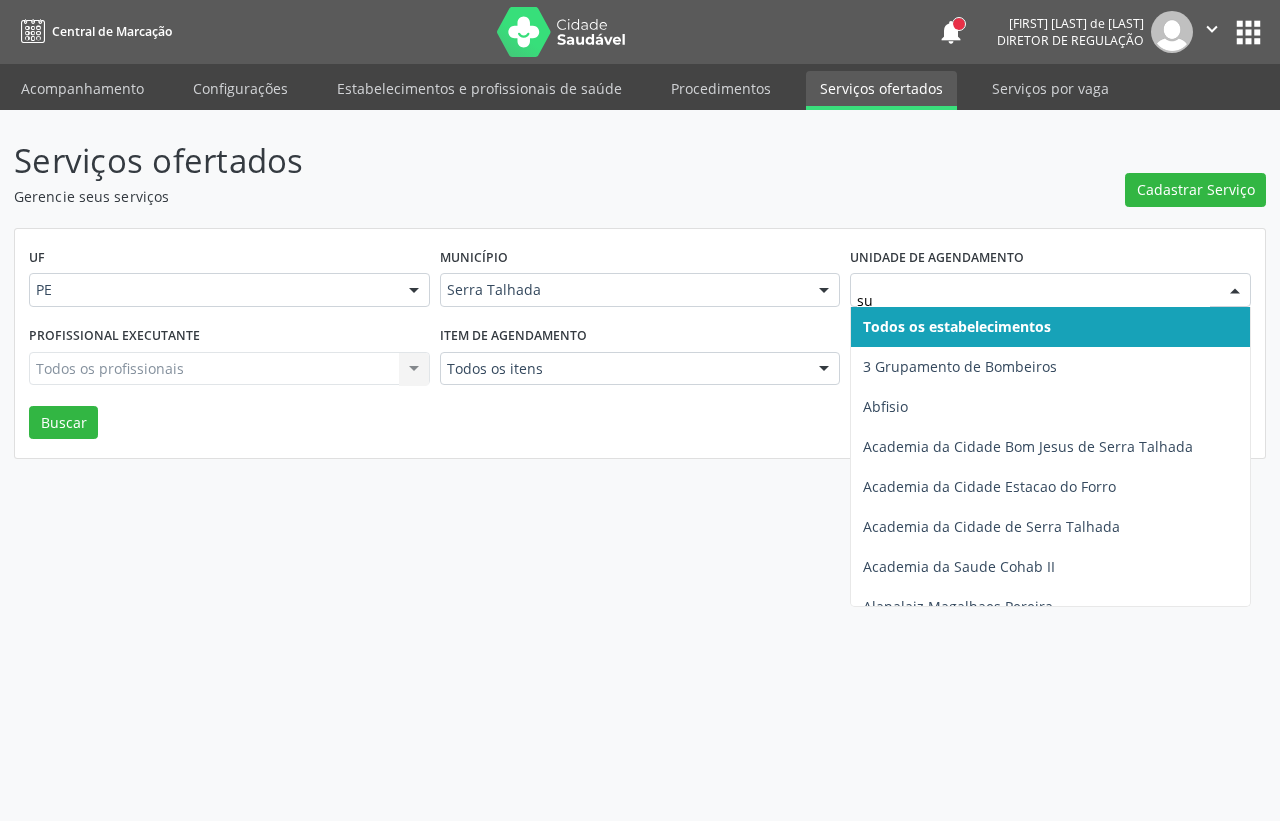 type on "sus" 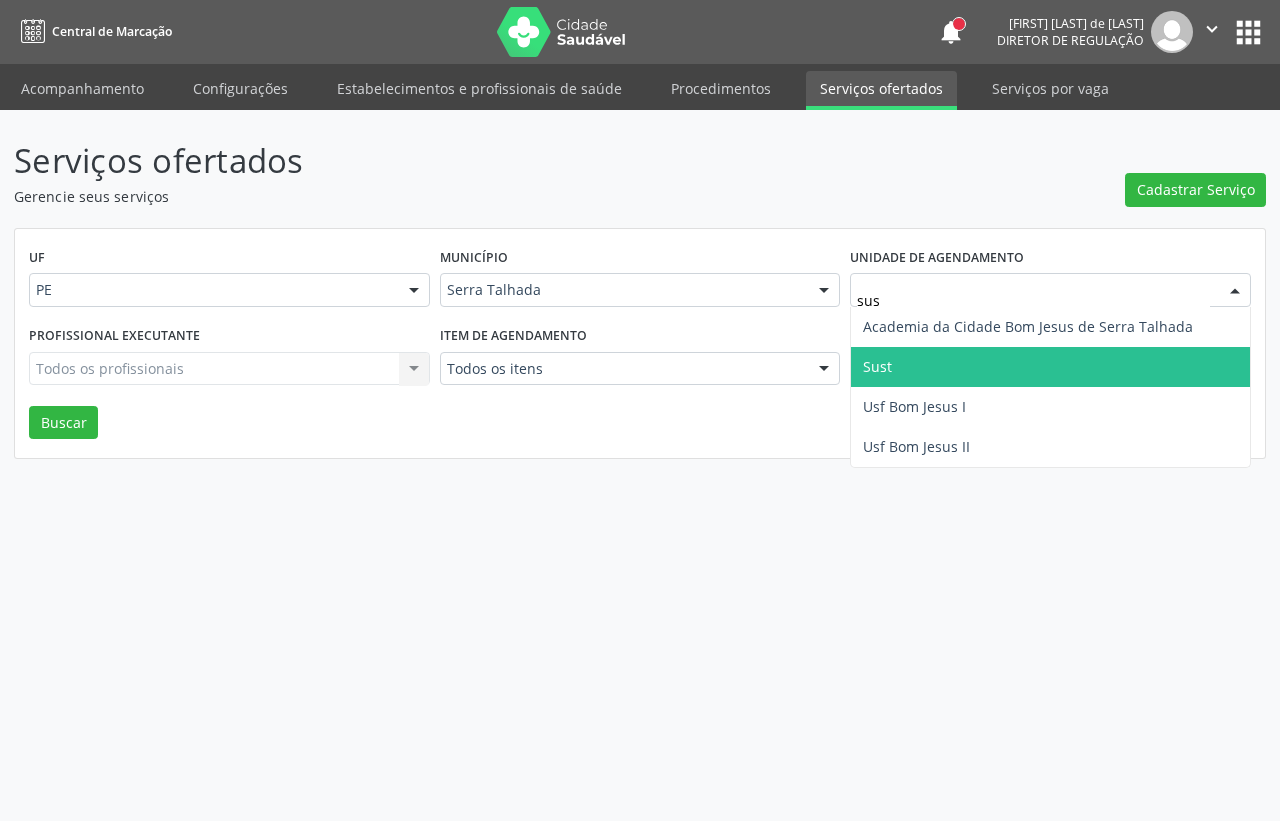 click on "Sust" at bounding box center [877, 366] 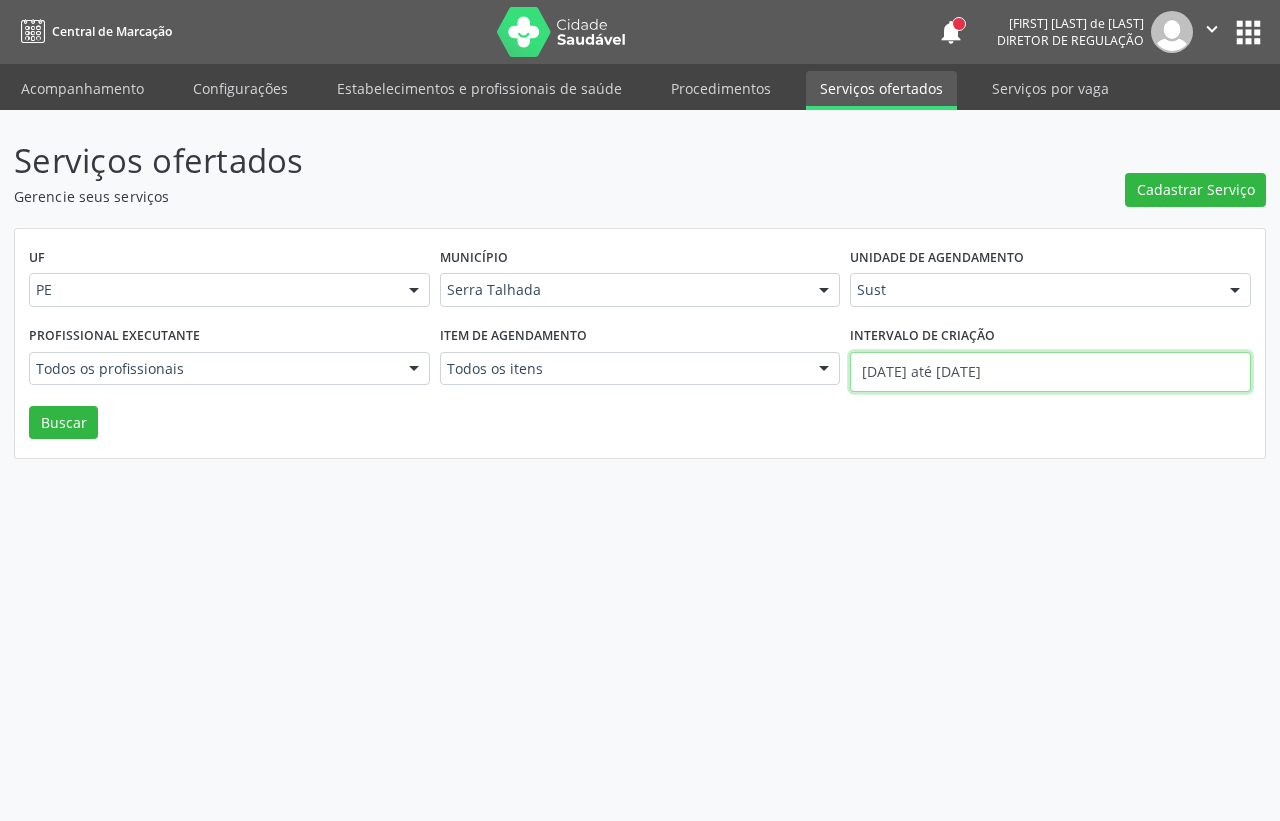 click on "[DATE] até [DATE]" at bounding box center [1050, 372] 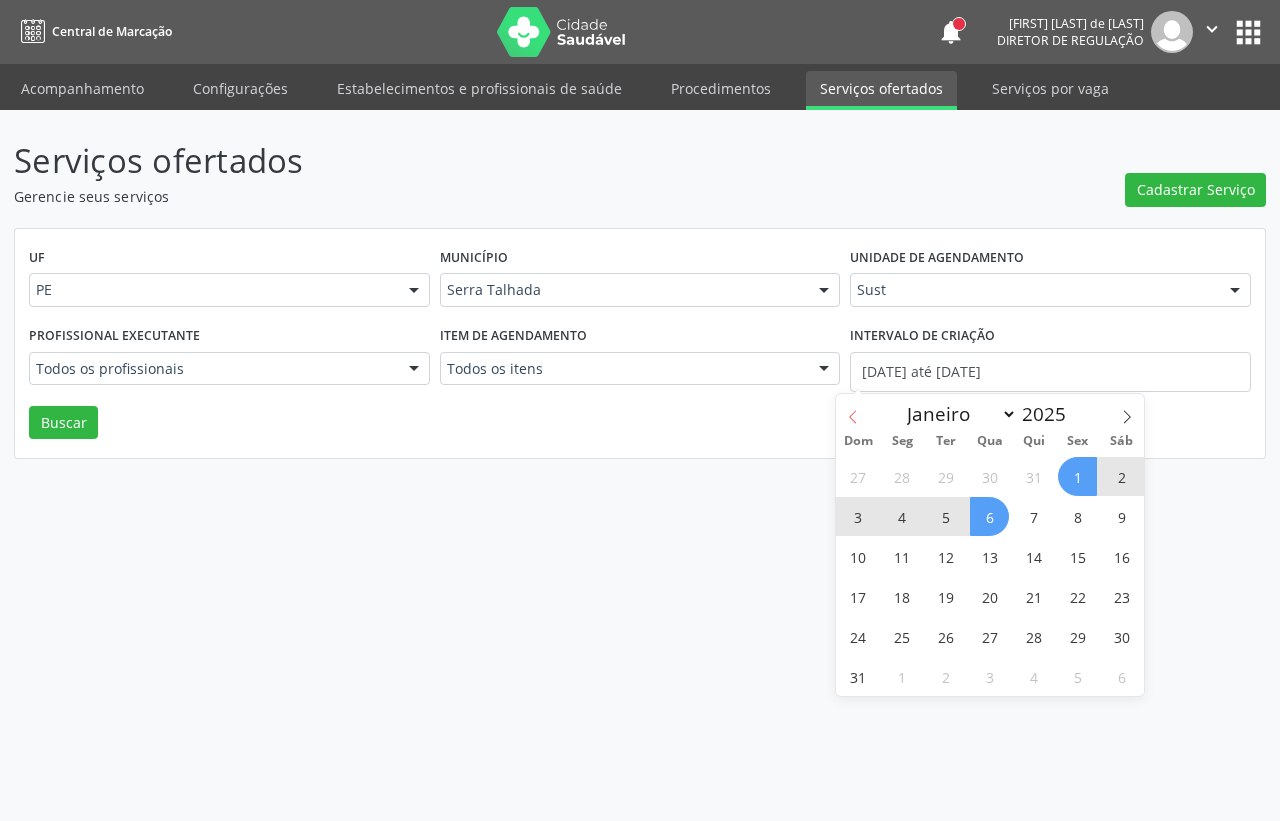 click 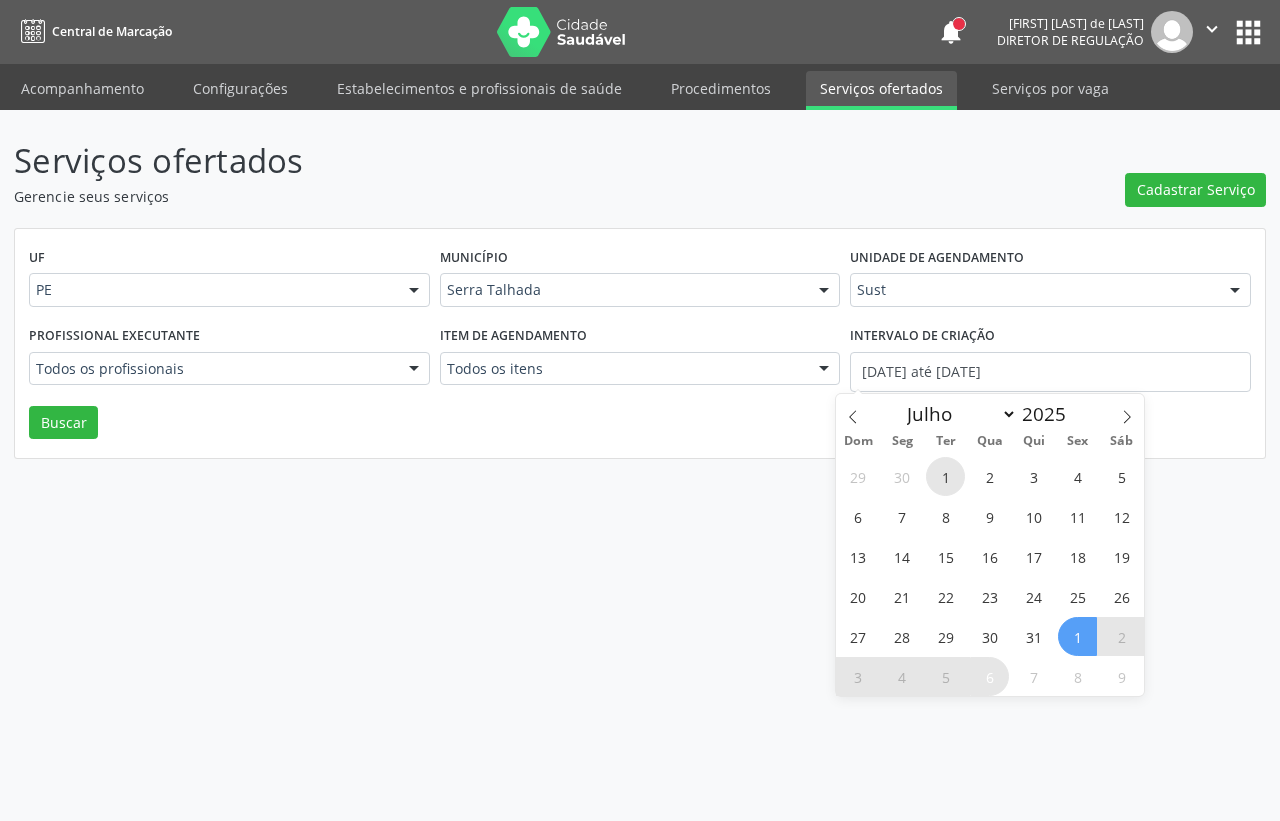 click on "1" at bounding box center [945, 476] 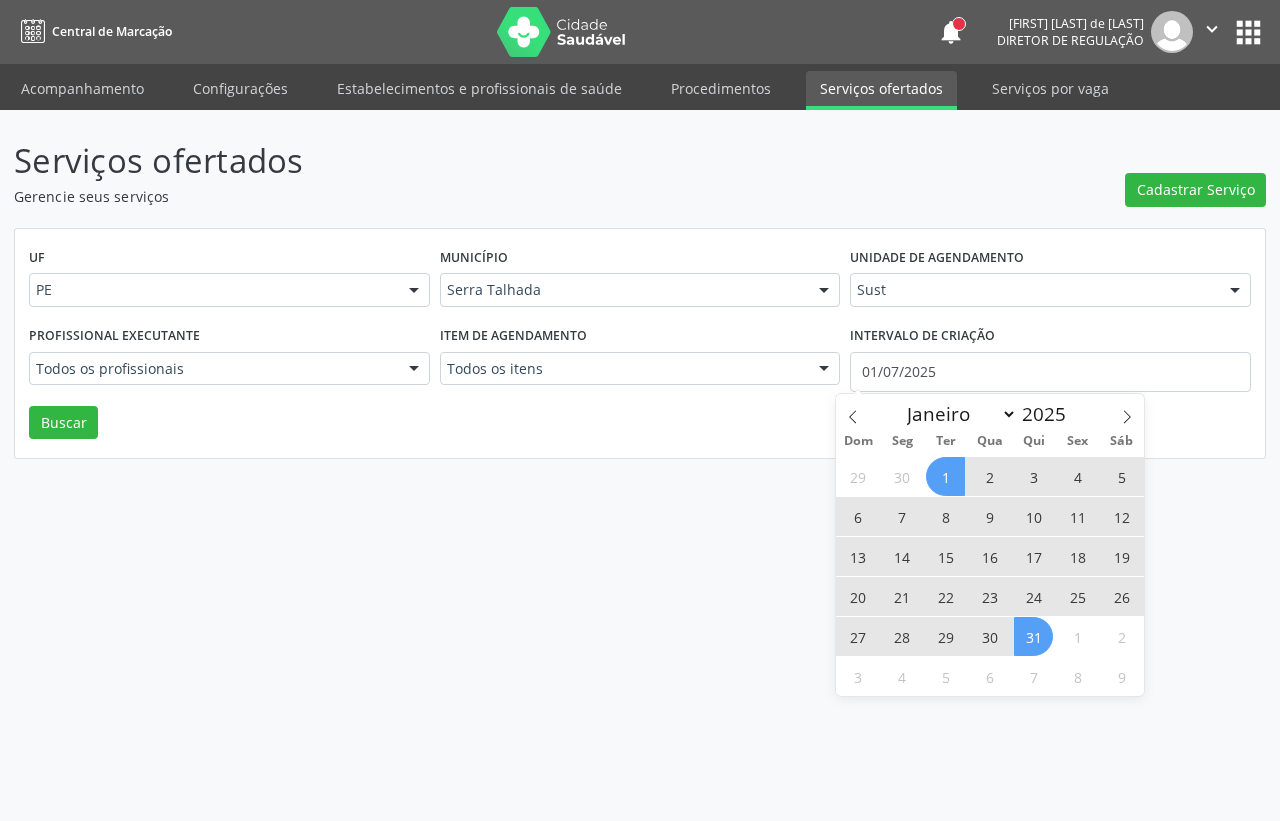 click on "31" at bounding box center (1033, 636) 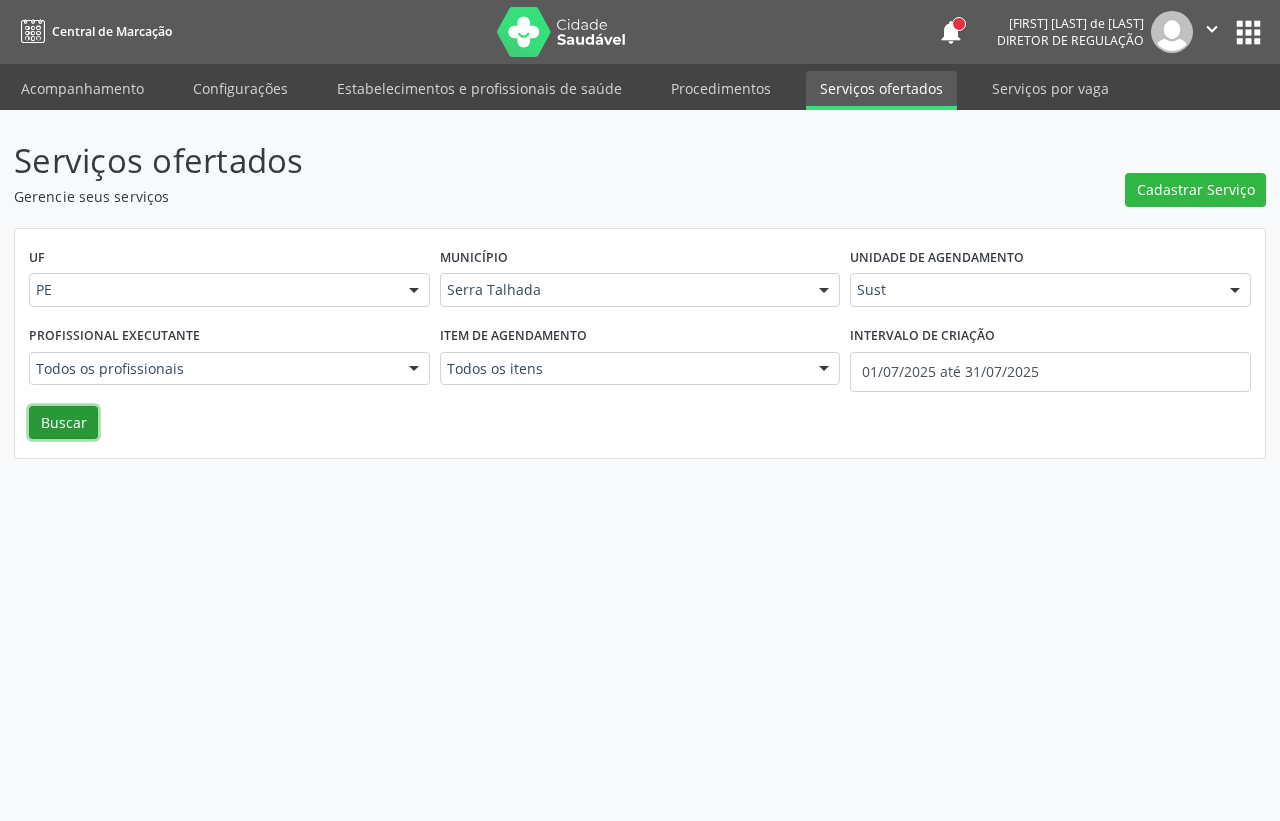 click on "Buscar" at bounding box center [63, 423] 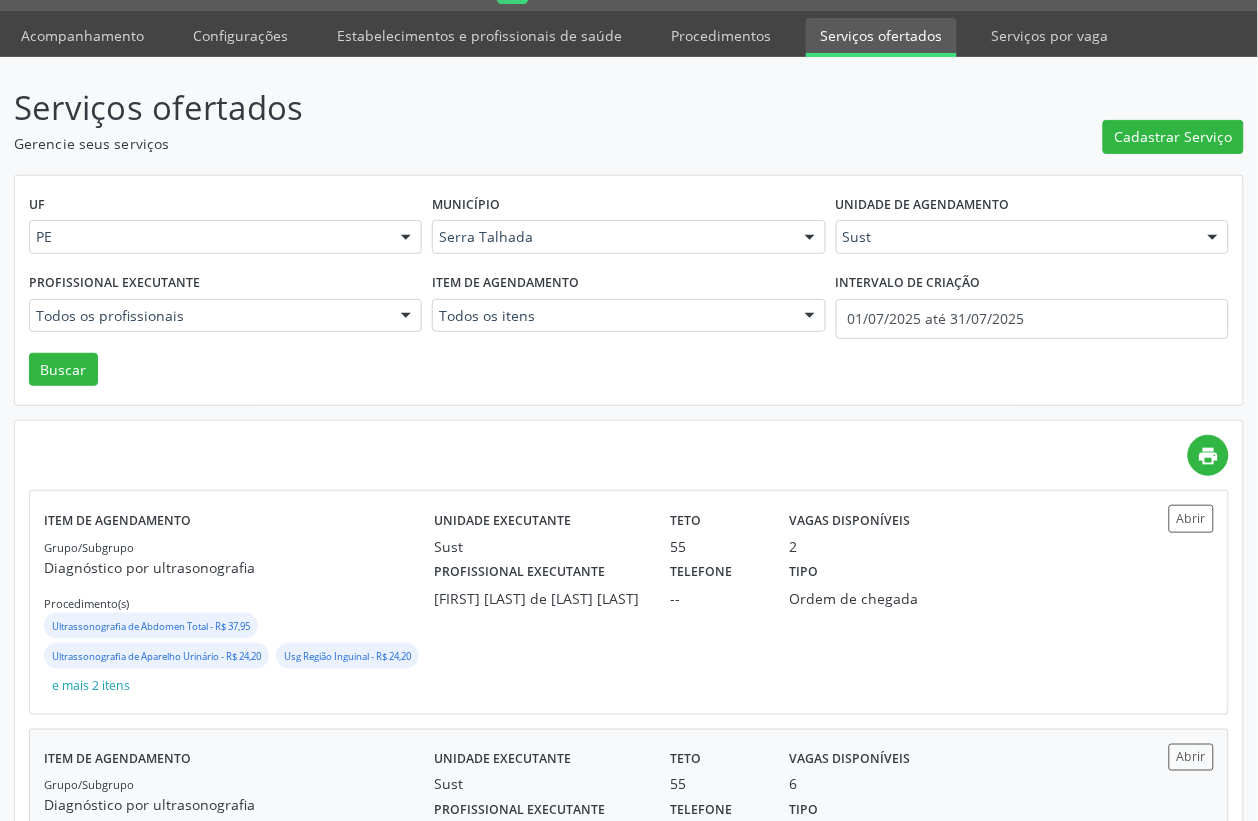 scroll, scrollTop: 0, scrollLeft: 0, axis: both 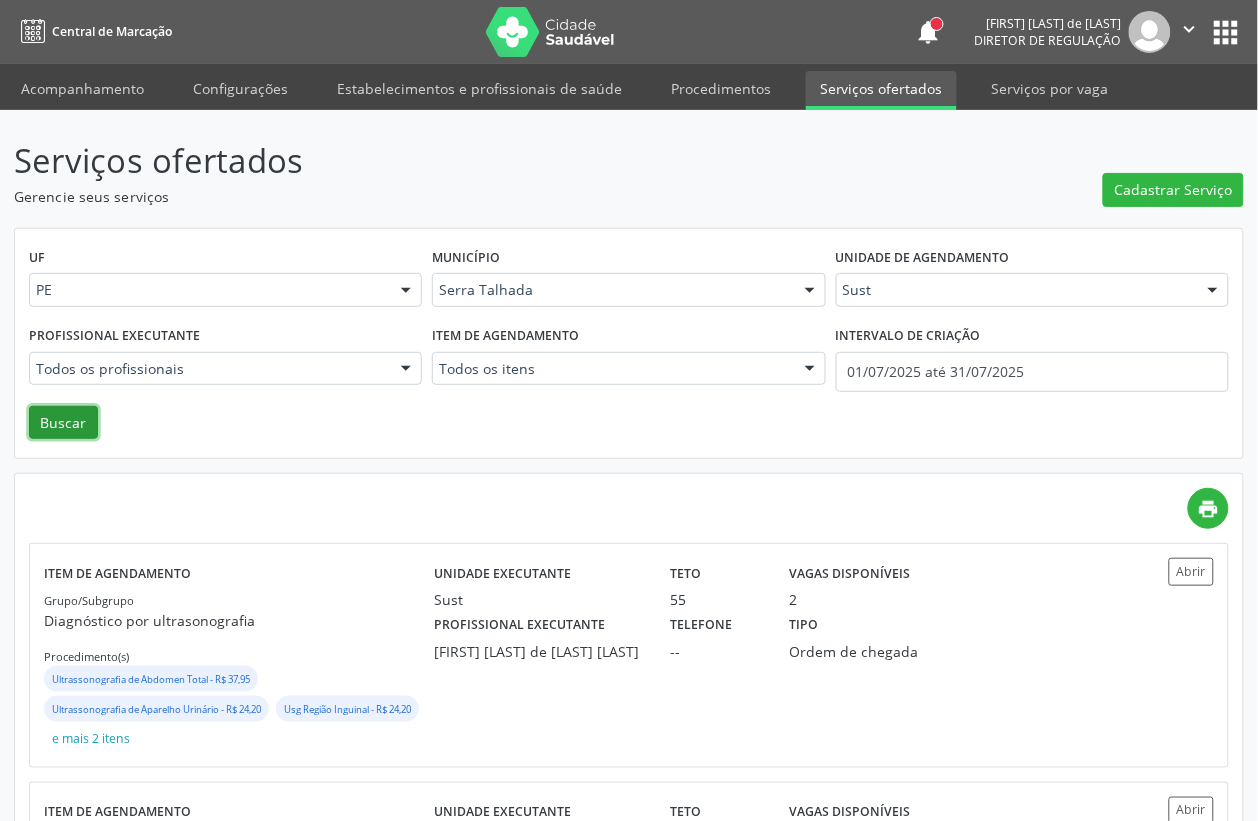 click on "Buscar" at bounding box center [63, 423] 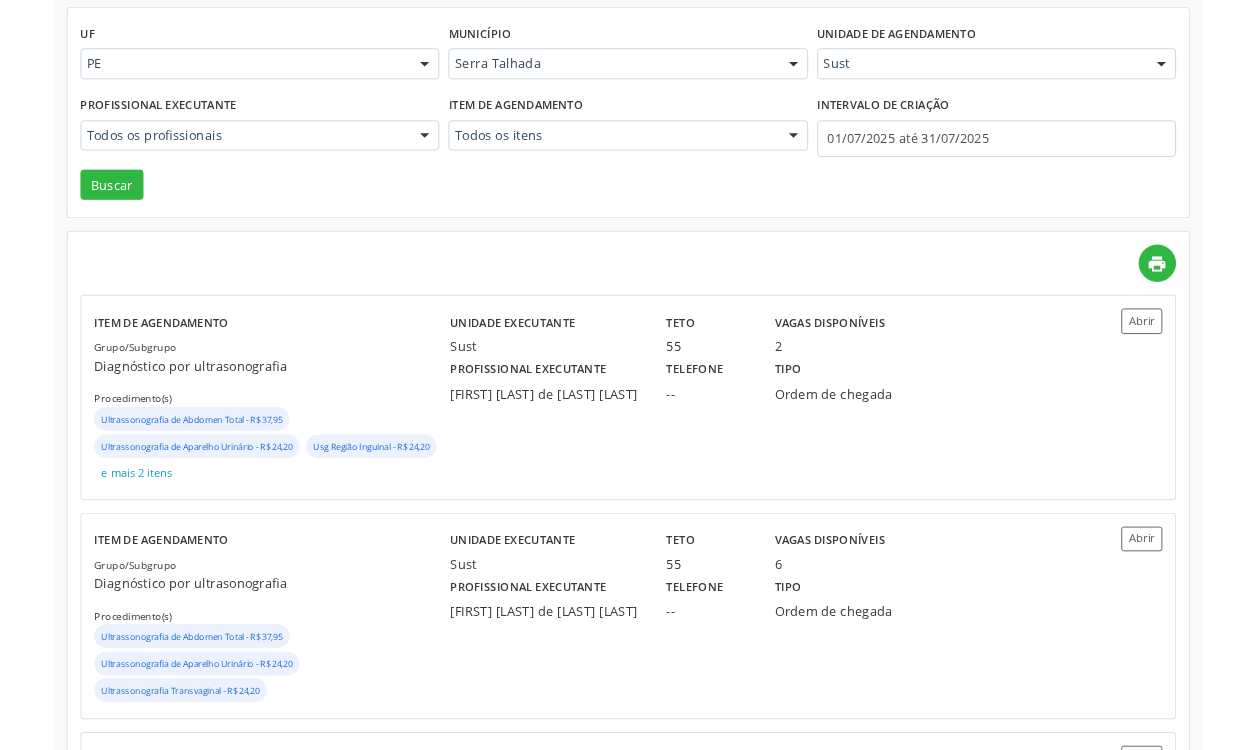 scroll, scrollTop: 250, scrollLeft: 0, axis: vertical 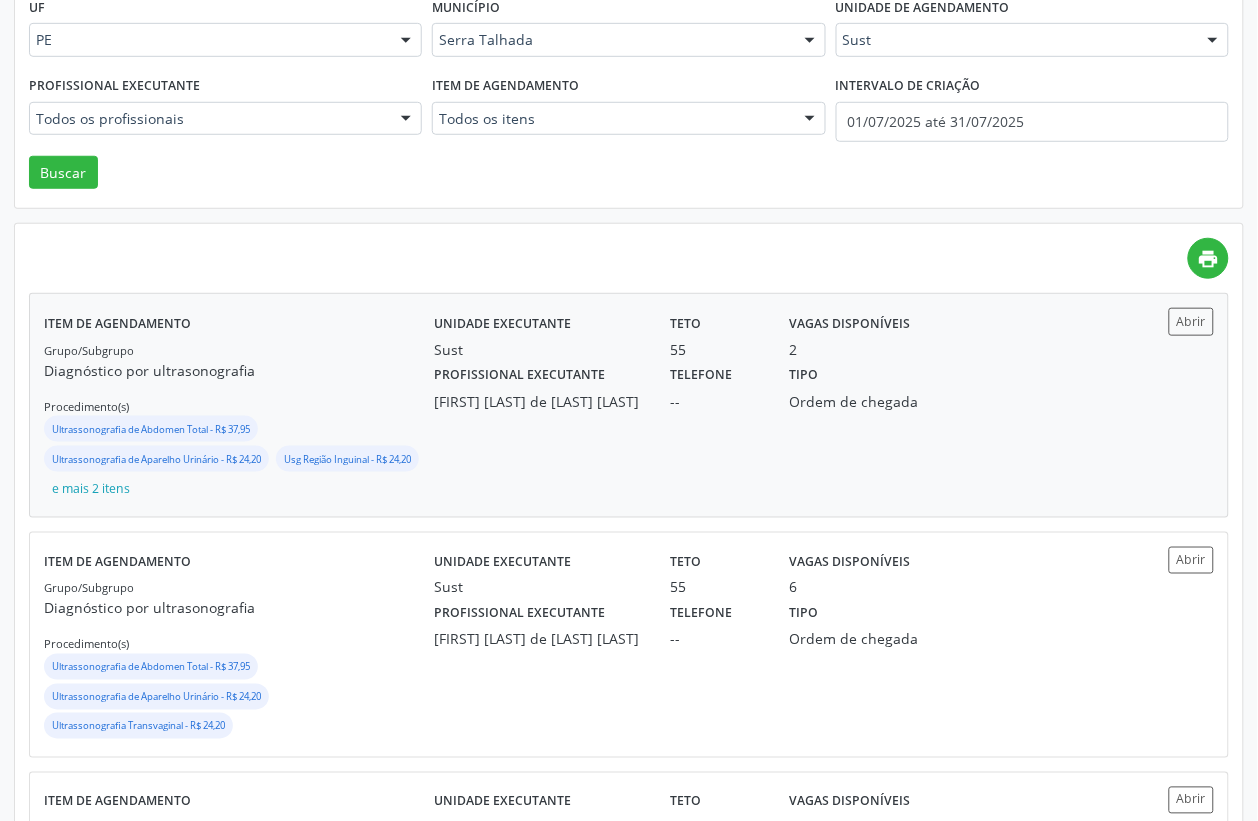 click on "Abrir" at bounding box center [1166, 405] 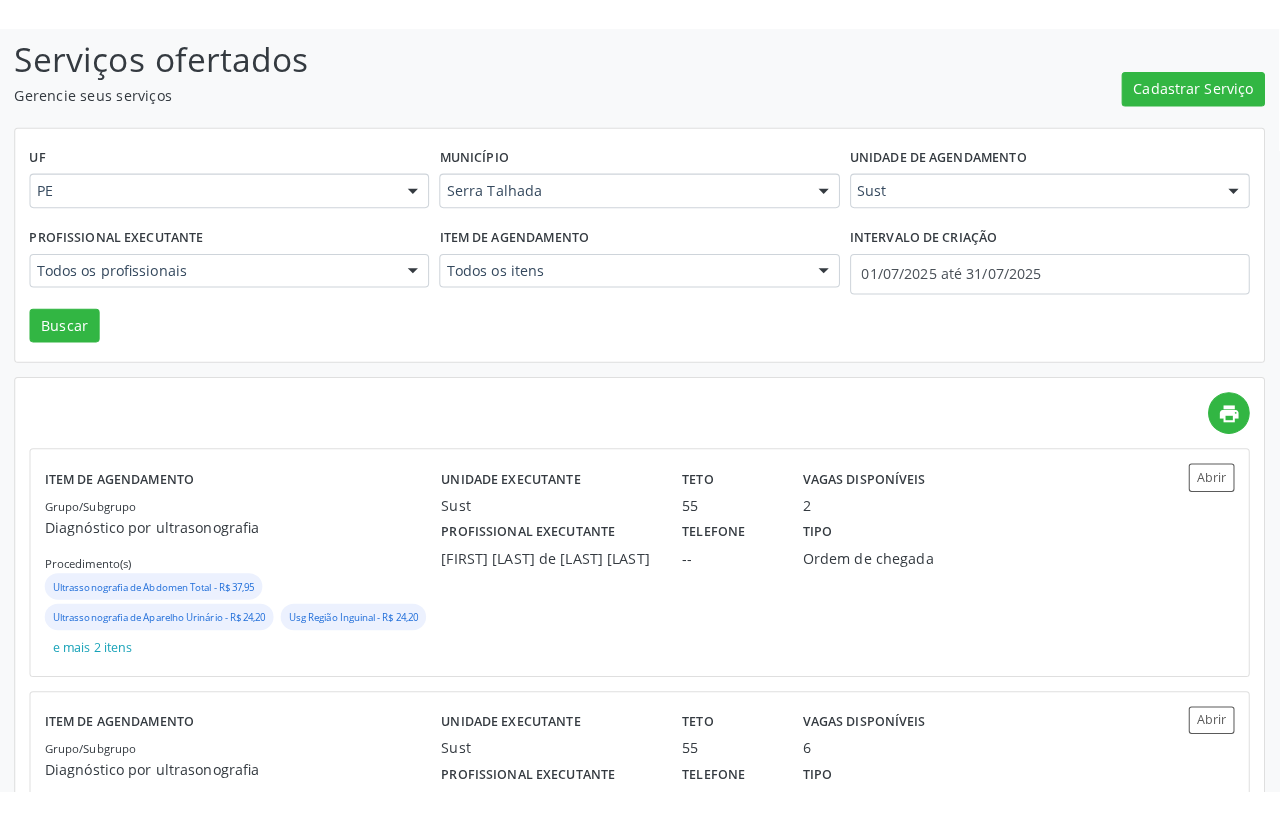 scroll, scrollTop: 0, scrollLeft: 0, axis: both 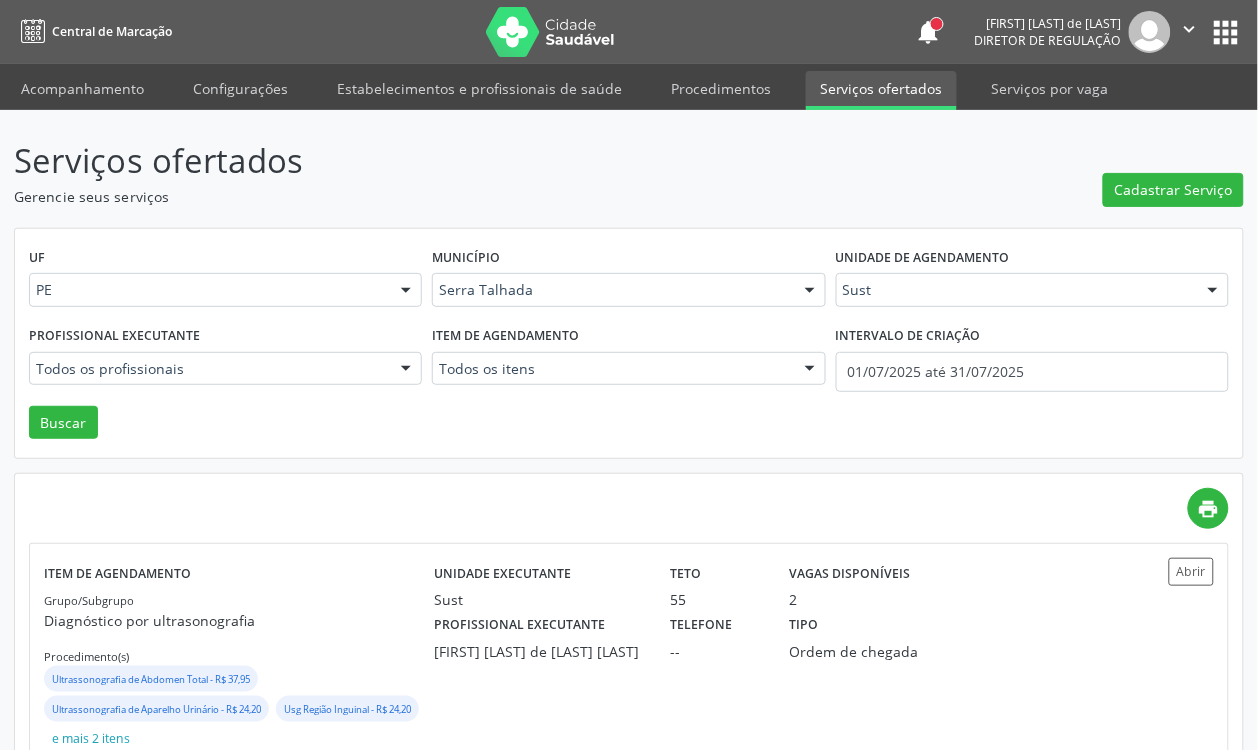 click on "Serviços ofertados" at bounding box center (881, 90) 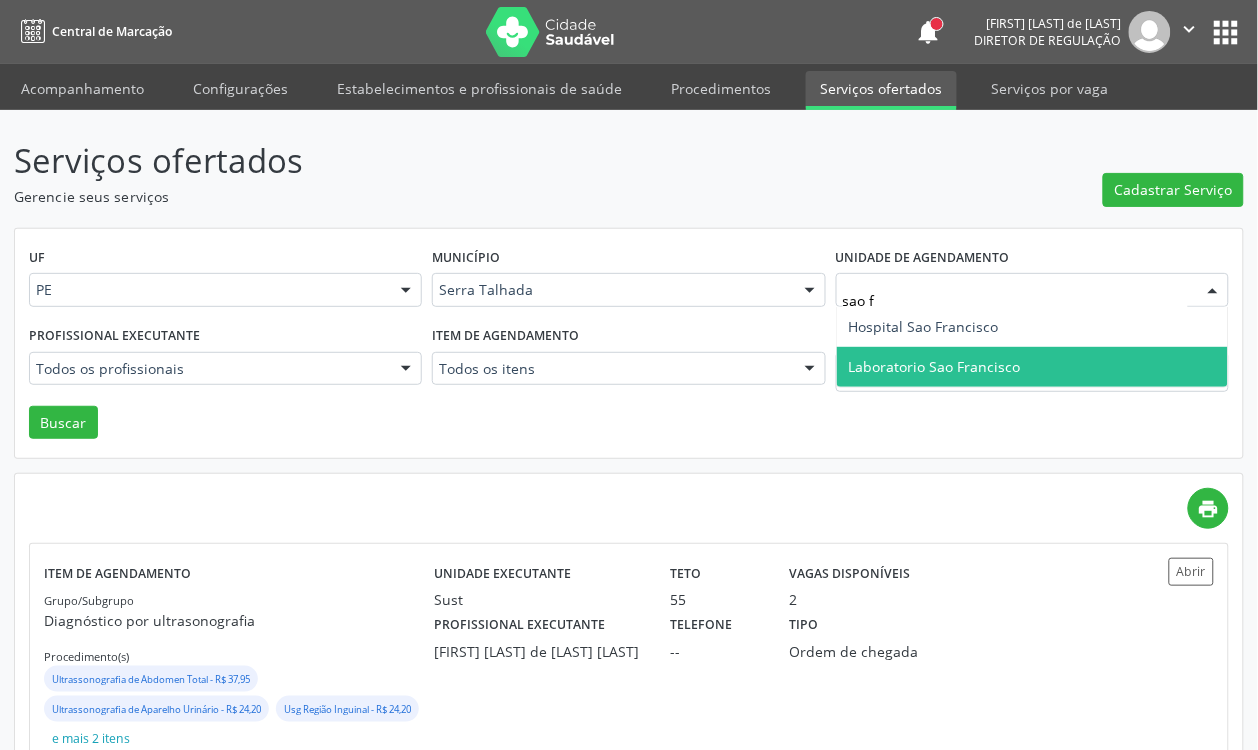 type on "sao fr" 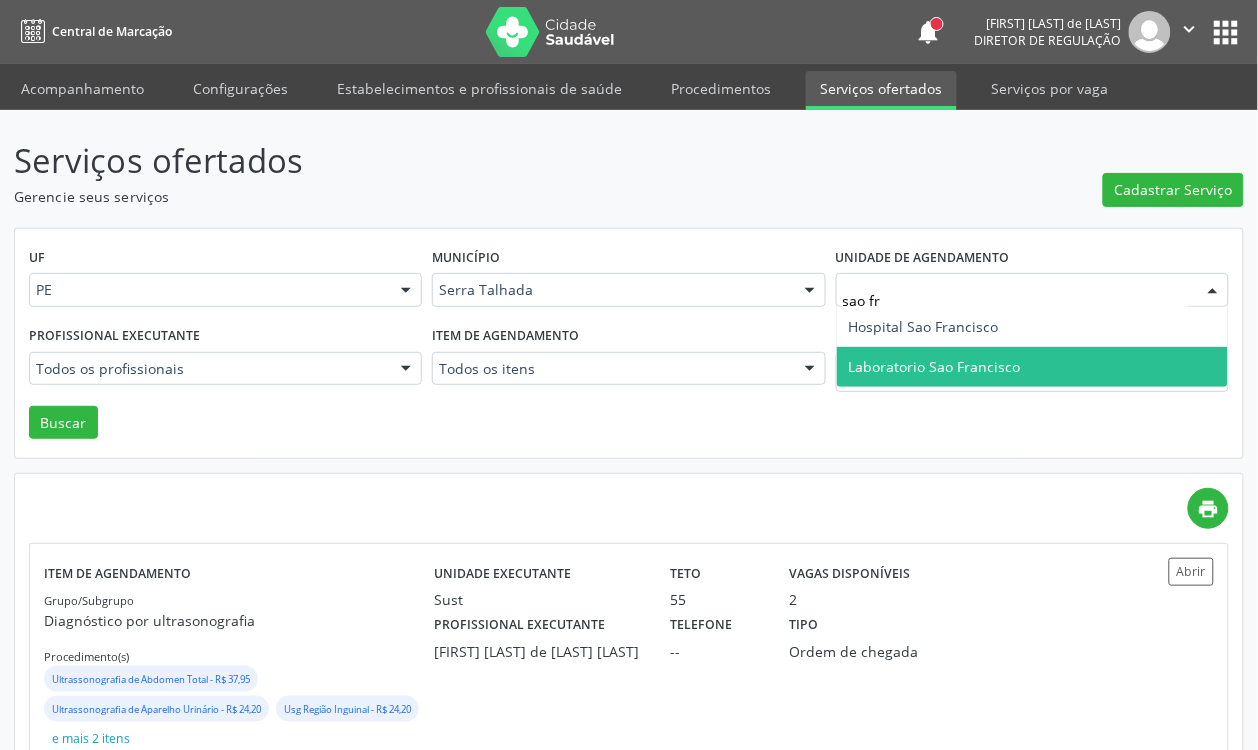 click on "Laboratorio Sao Francisco" at bounding box center (935, 366) 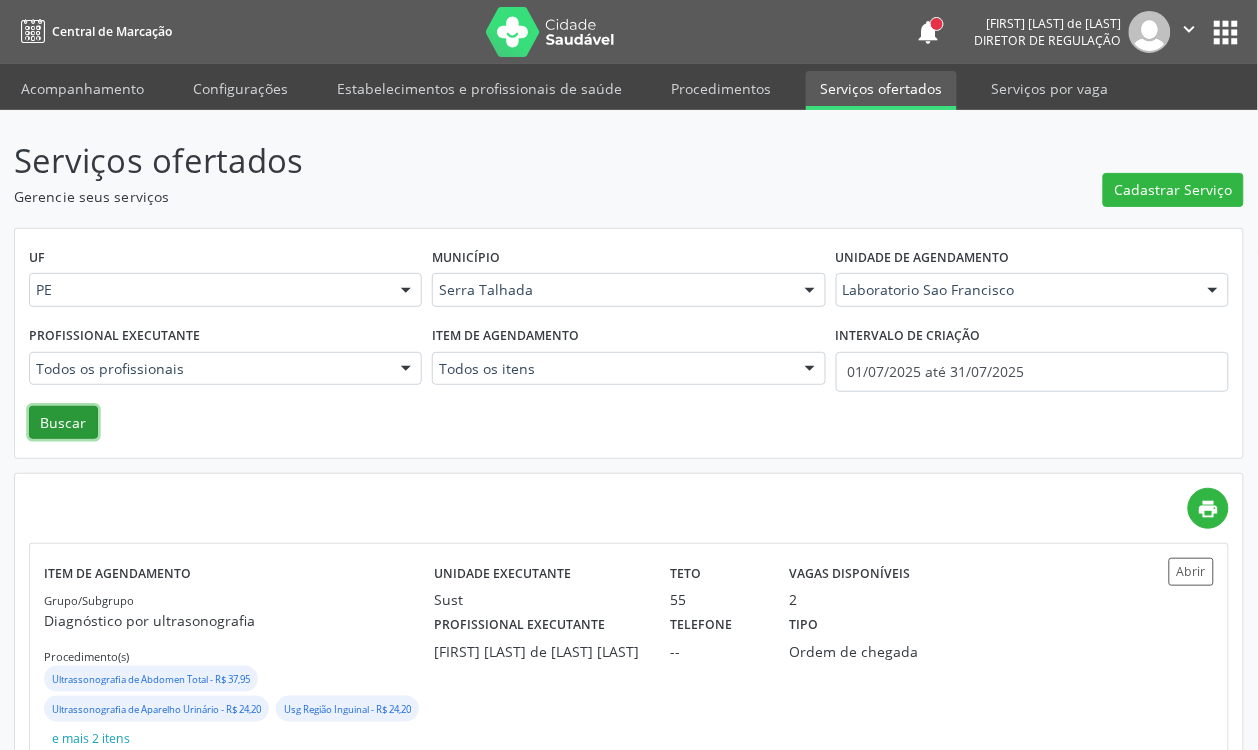click on "Buscar" at bounding box center [63, 423] 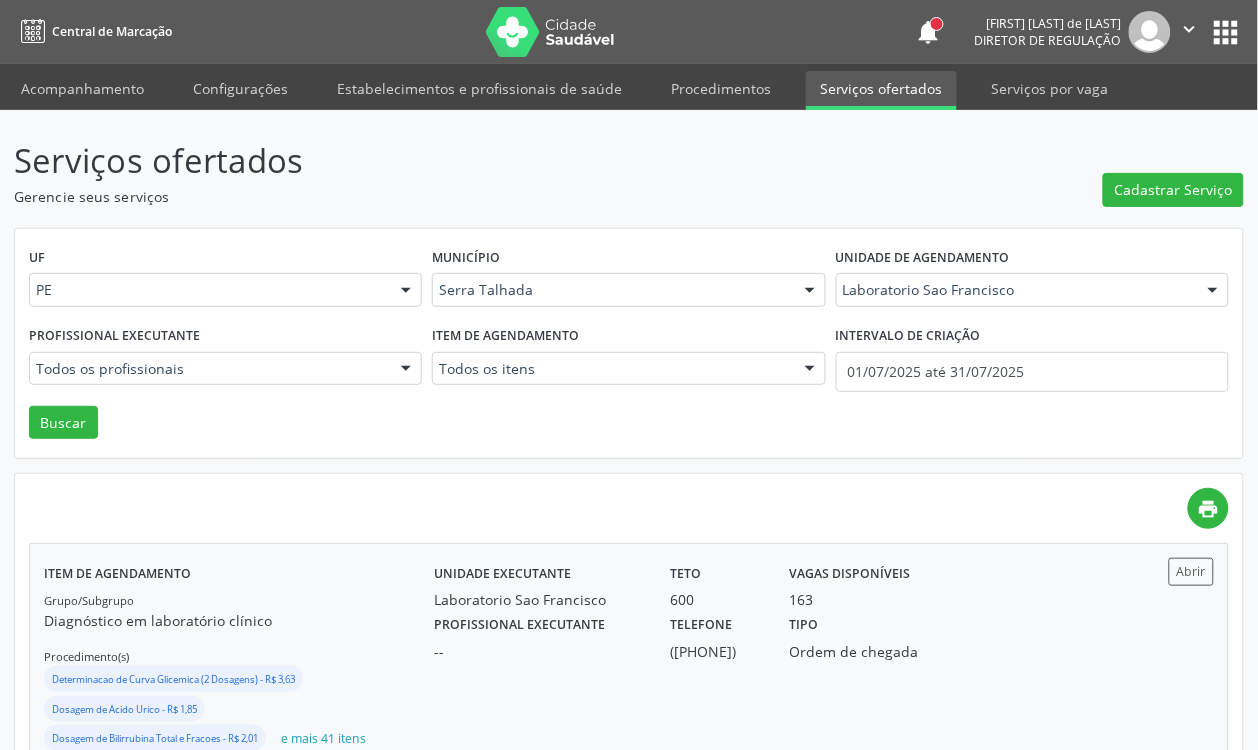 click on "Profissional executante
--
Telefone
(87) 2163-7071
Tipo
Ordem de chegada" at bounding box center (775, 636) 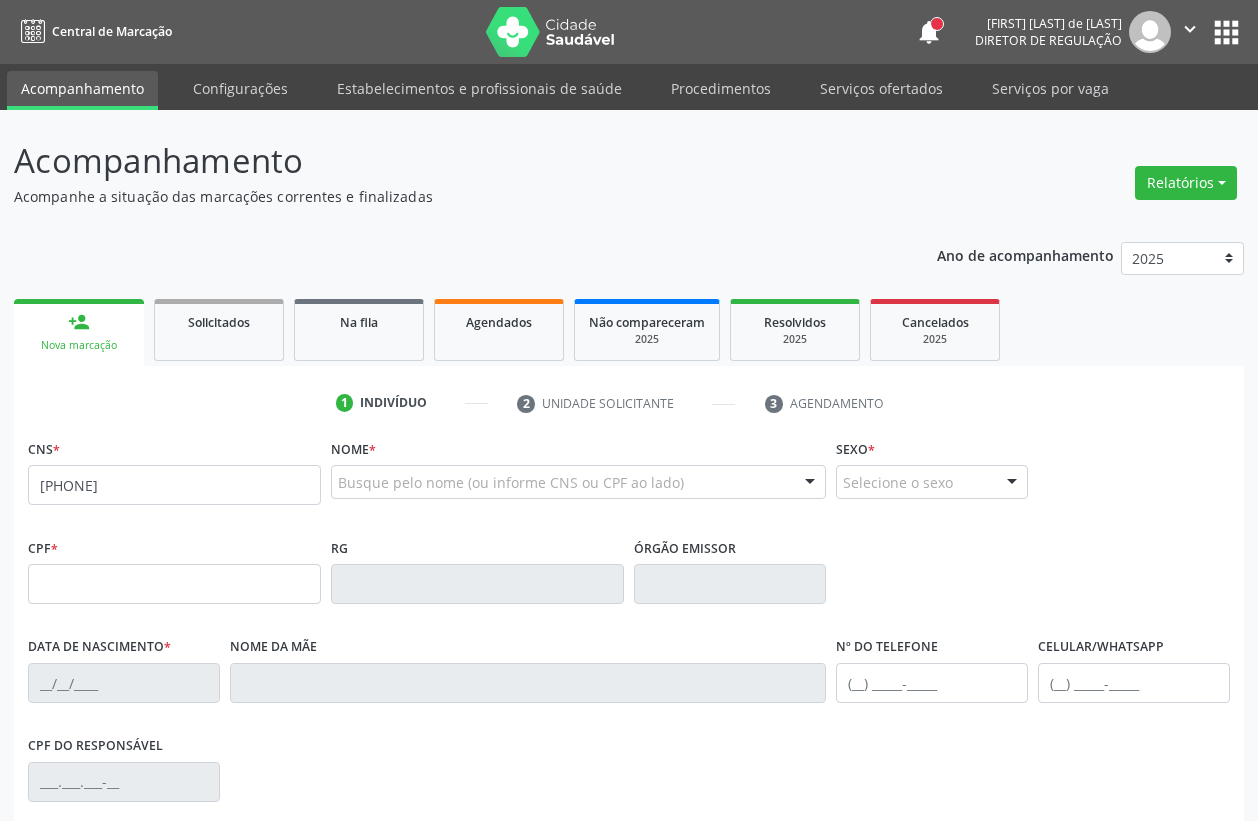 scroll, scrollTop: 0, scrollLeft: 0, axis: both 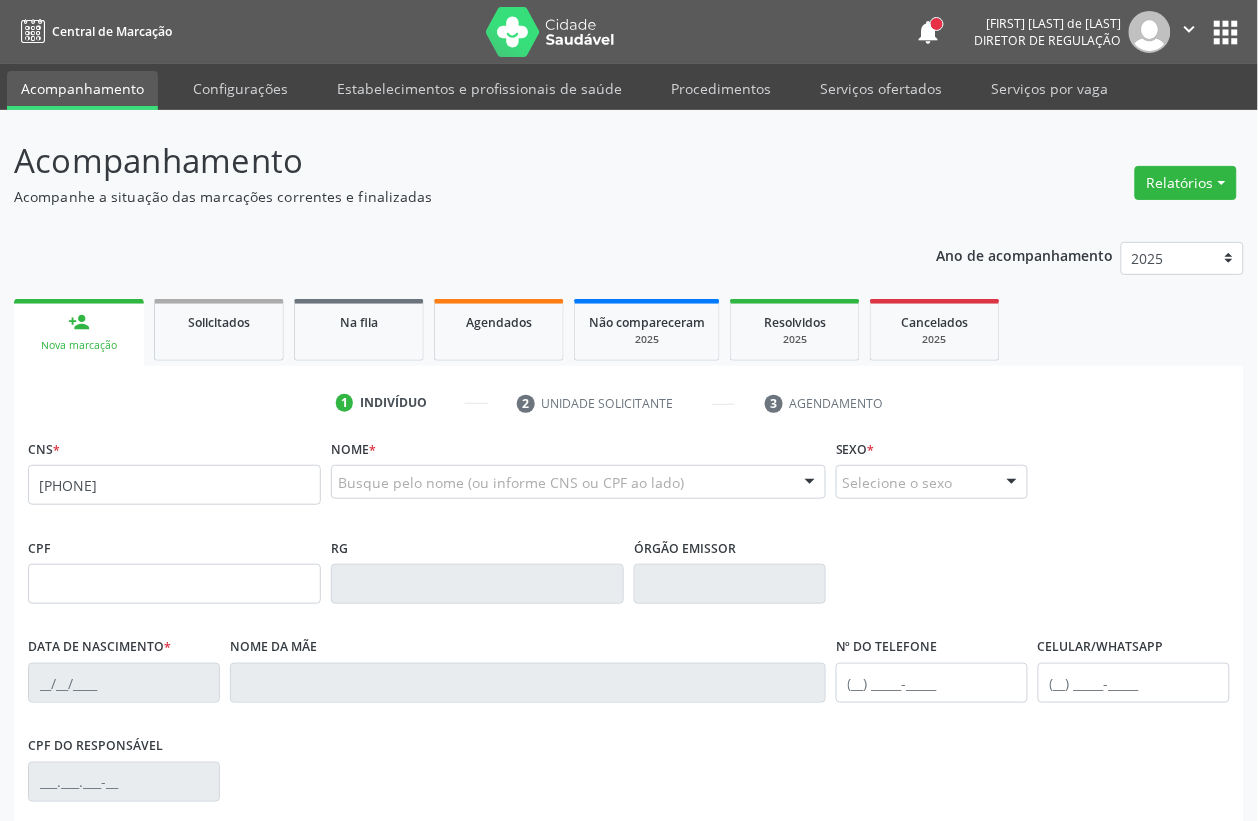 type on "[PHONE]" 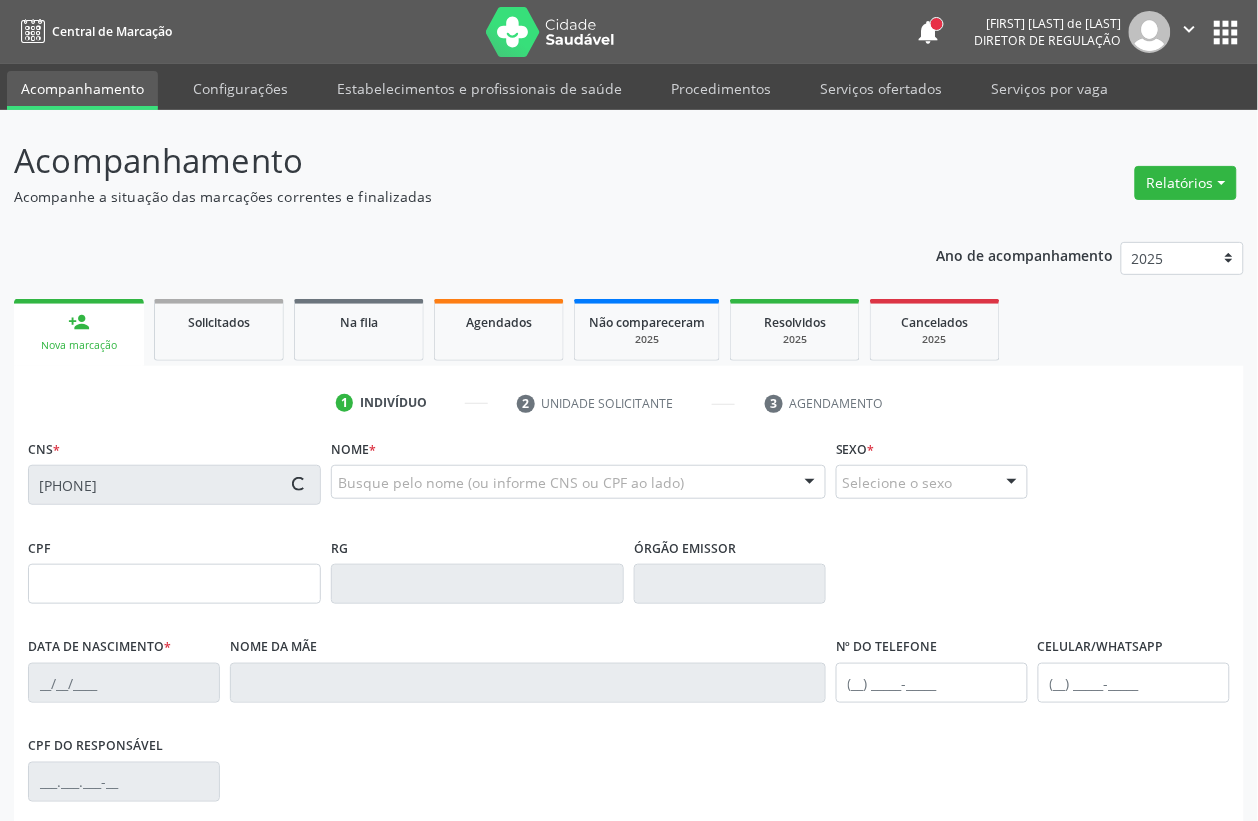 type on "[CPF]" 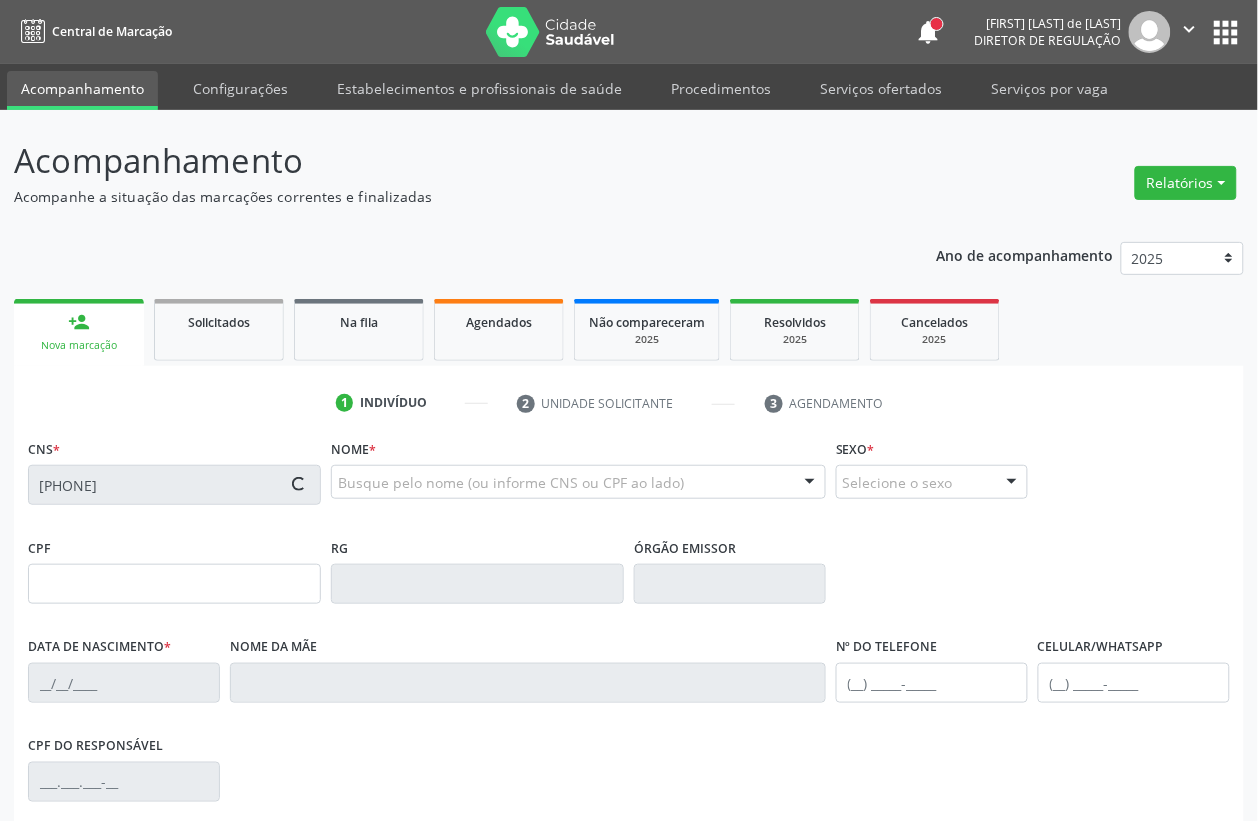 type on "[DATE]" 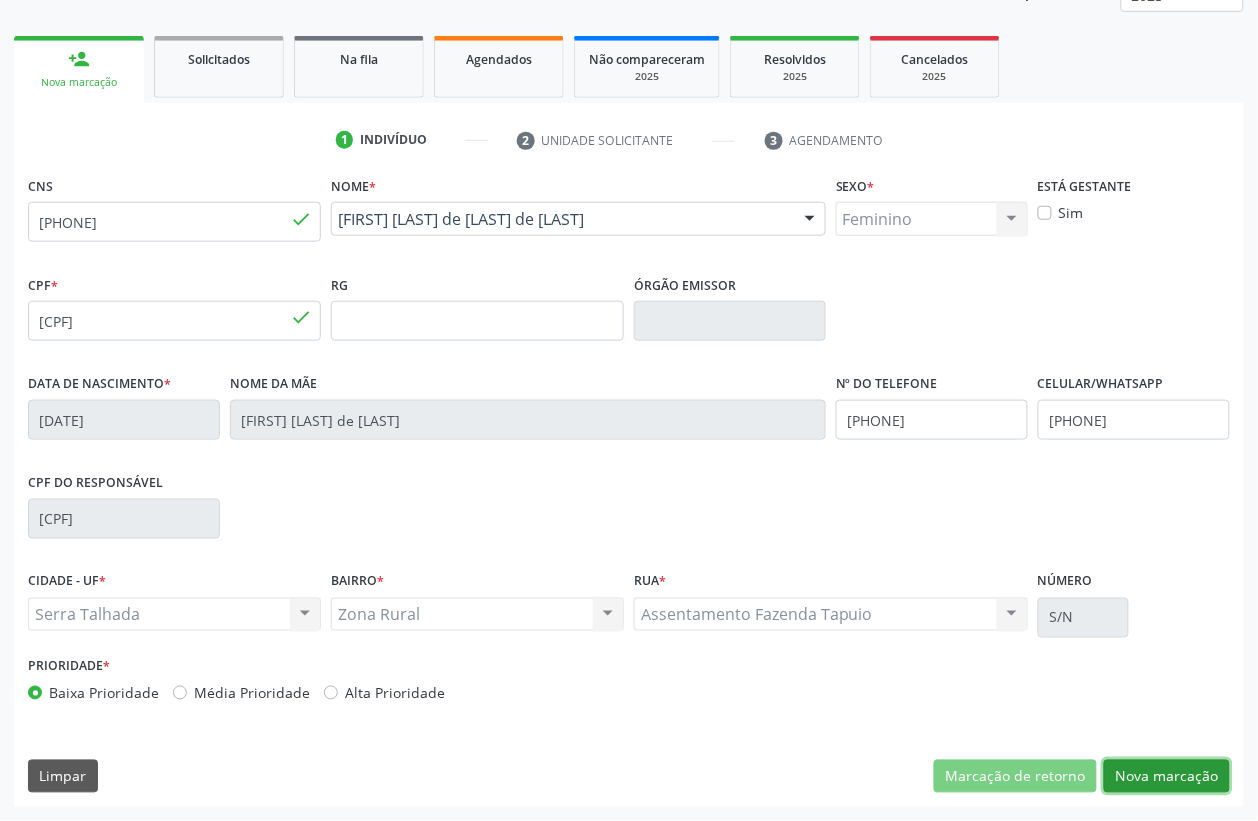 click on "Nova marcação" at bounding box center [1167, 777] 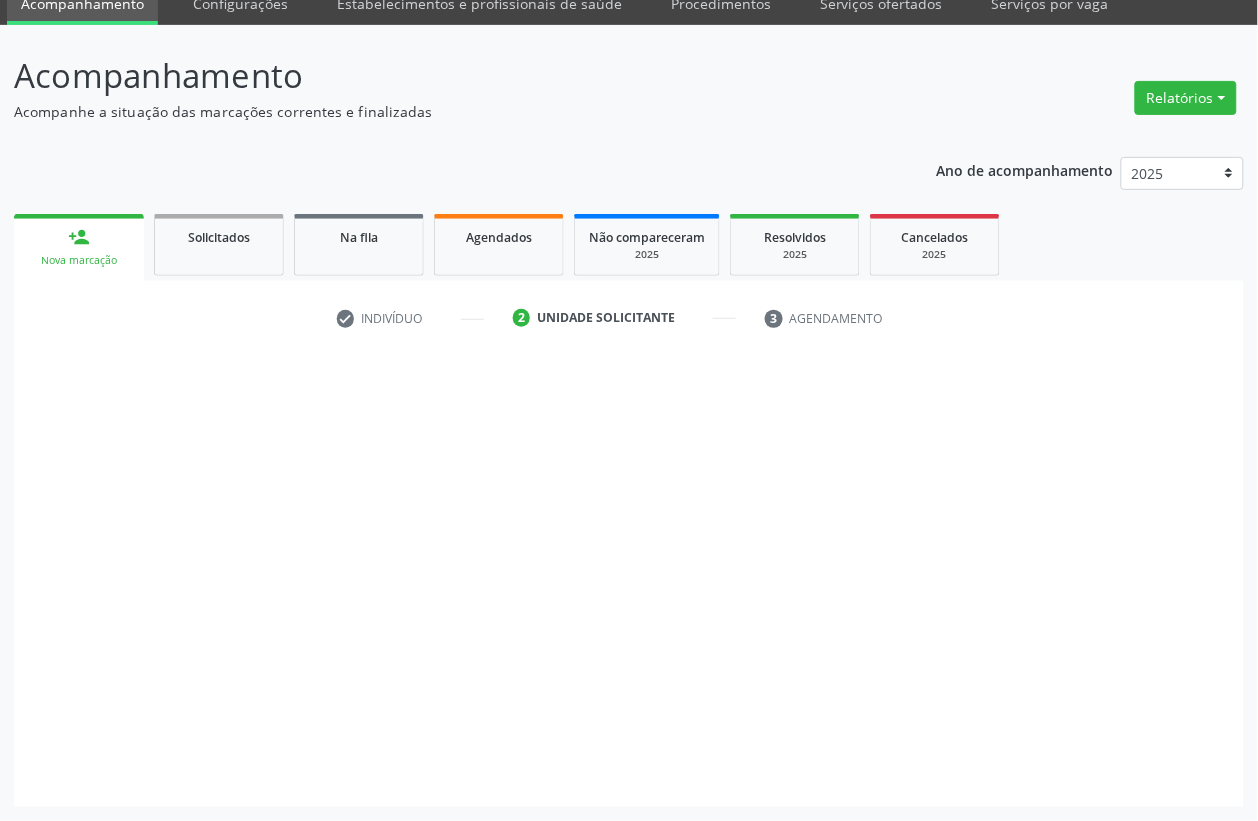 scroll, scrollTop: 85, scrollLeft: 0, axis: vertical 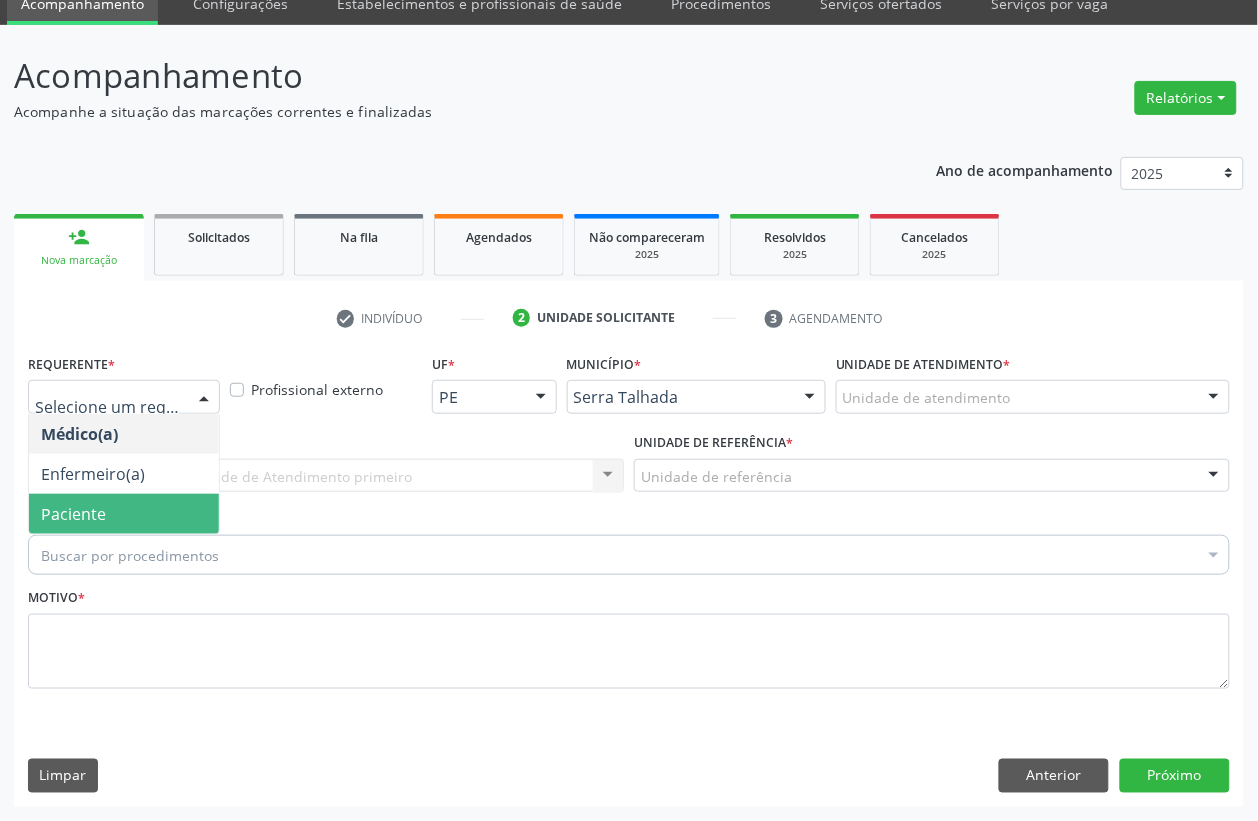 click on "Paciente" at bounding box center [73, 514] 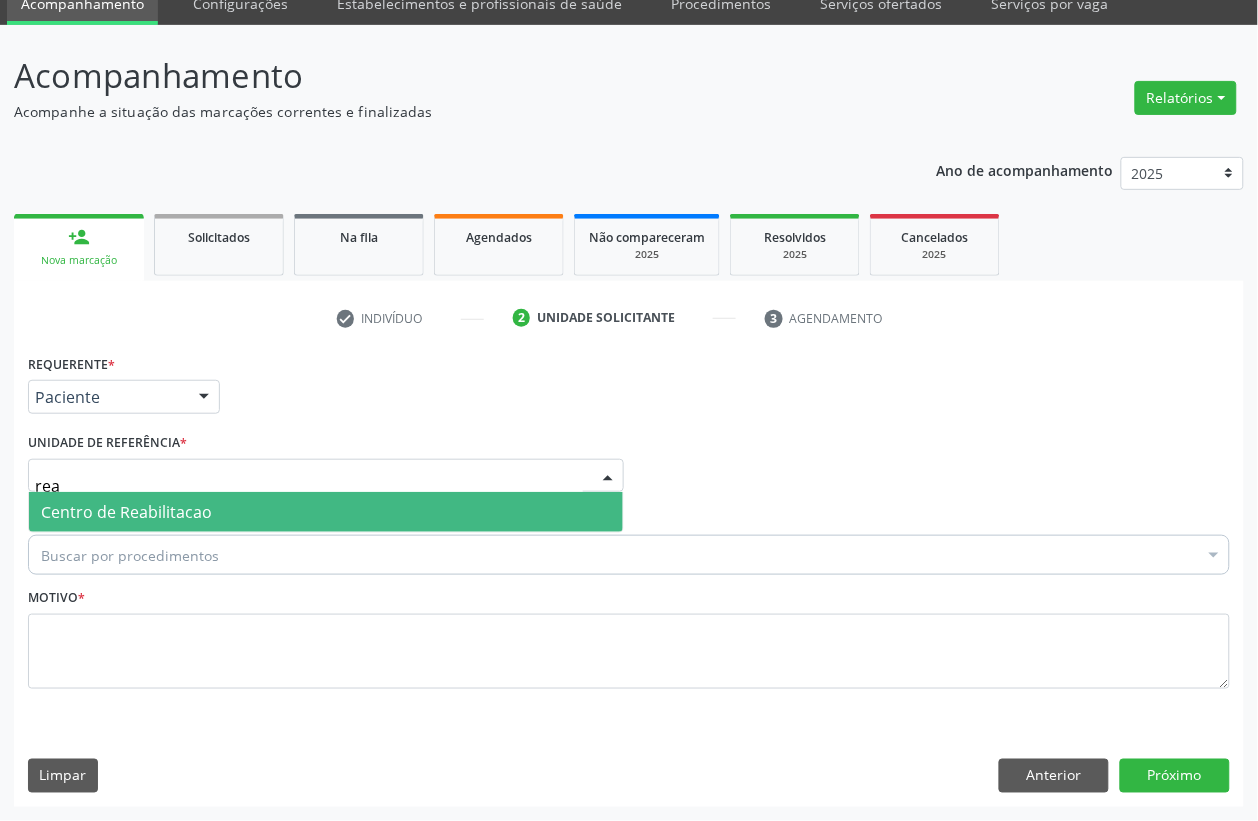 type on "reab" 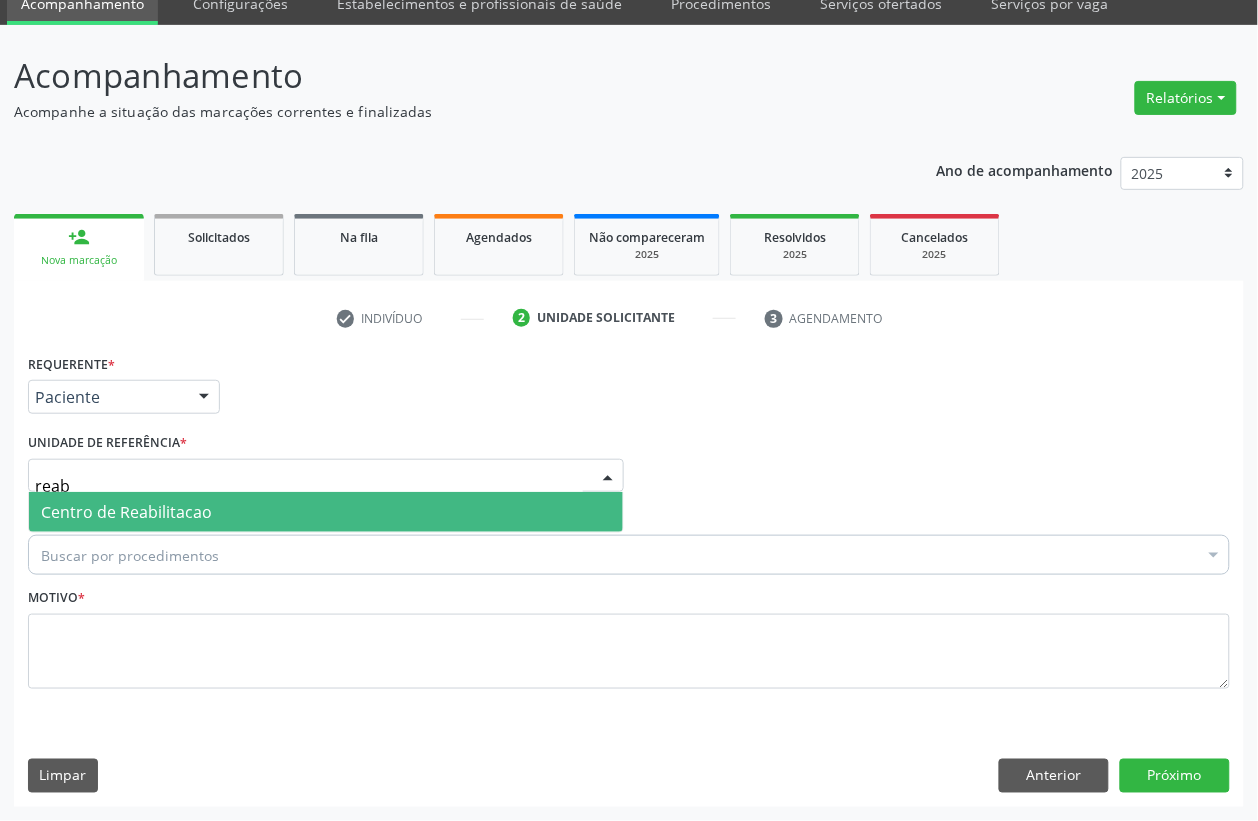 click on "Centro de Reabilitacao" at bounding box center [126, 512] 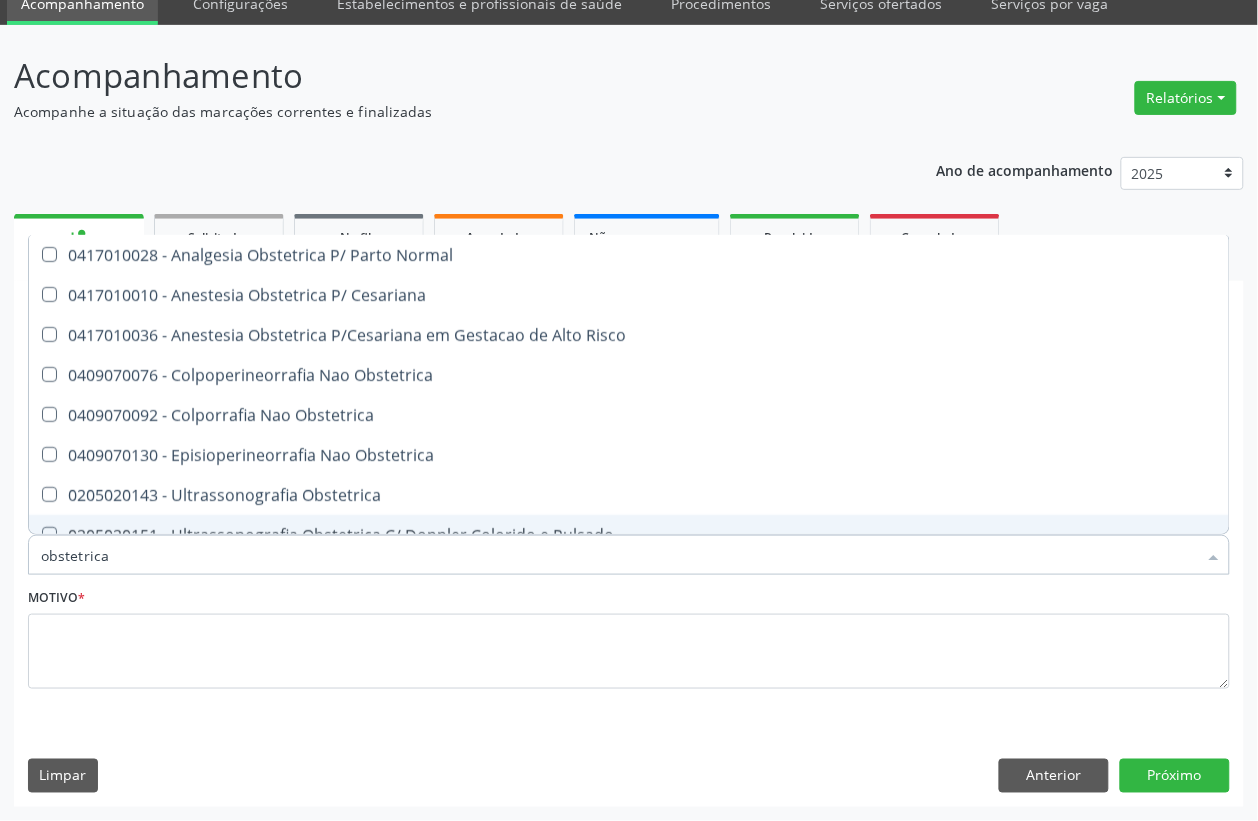 click on "obstetrica" at bounding box center (619, 555) 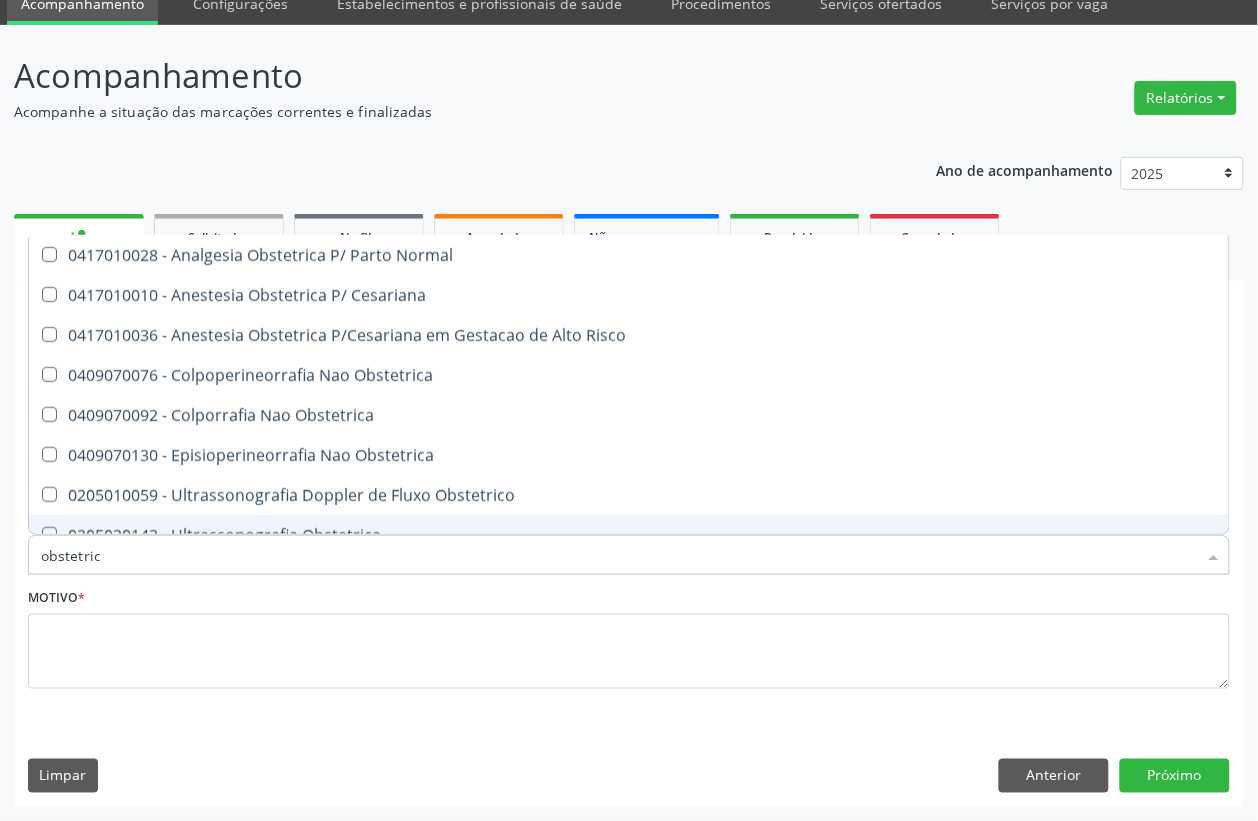 type on "obstetrica" 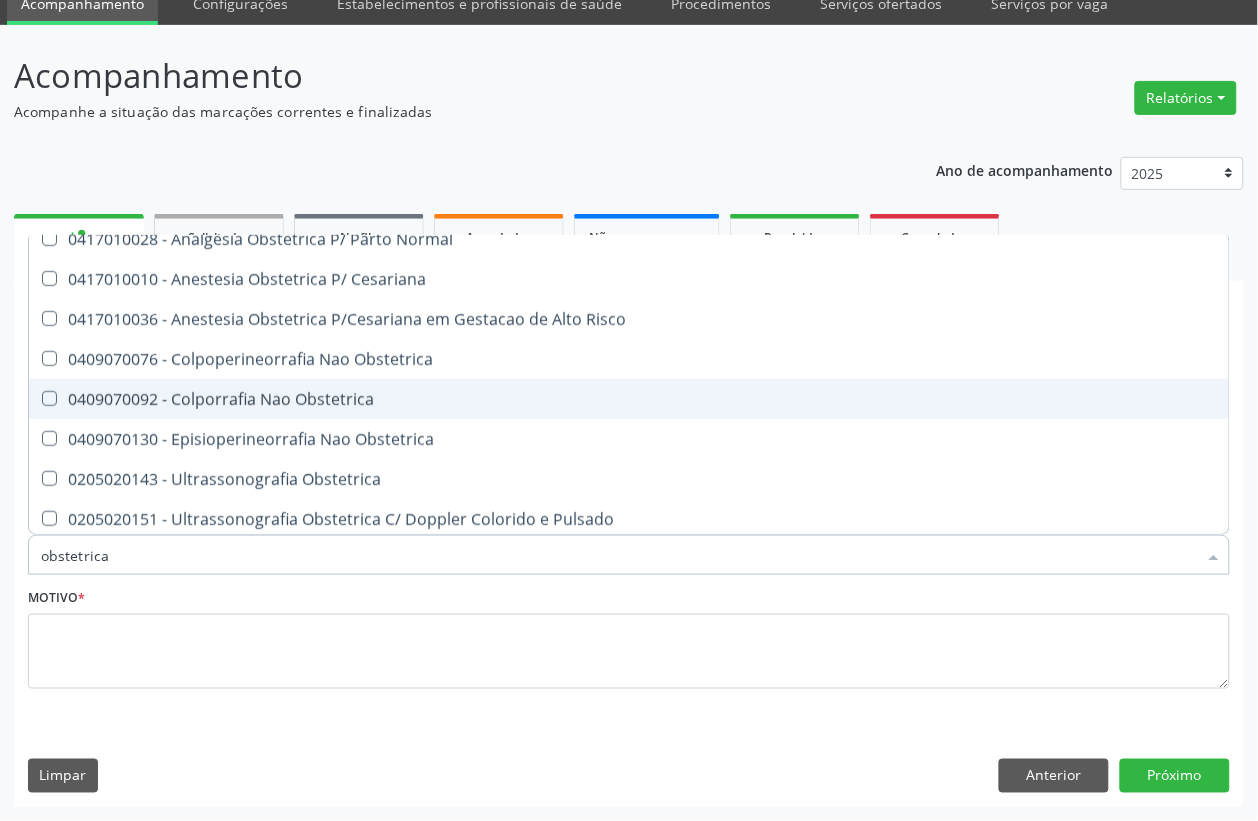 scroll, scrollTop: 21, scrollLeft: 0, axis: vertical 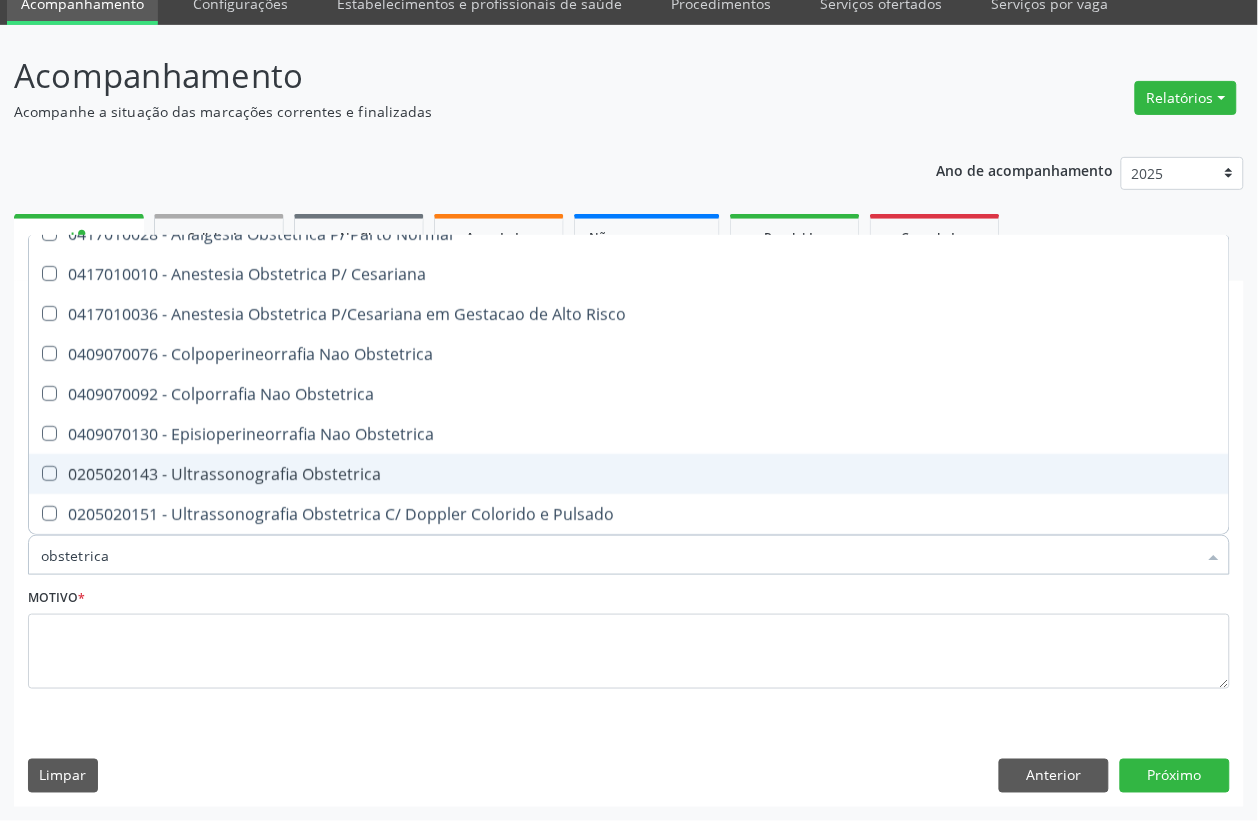 click on "0205020143 - Ultrassonografia Obstetrica" at bounding box center [629, 474] 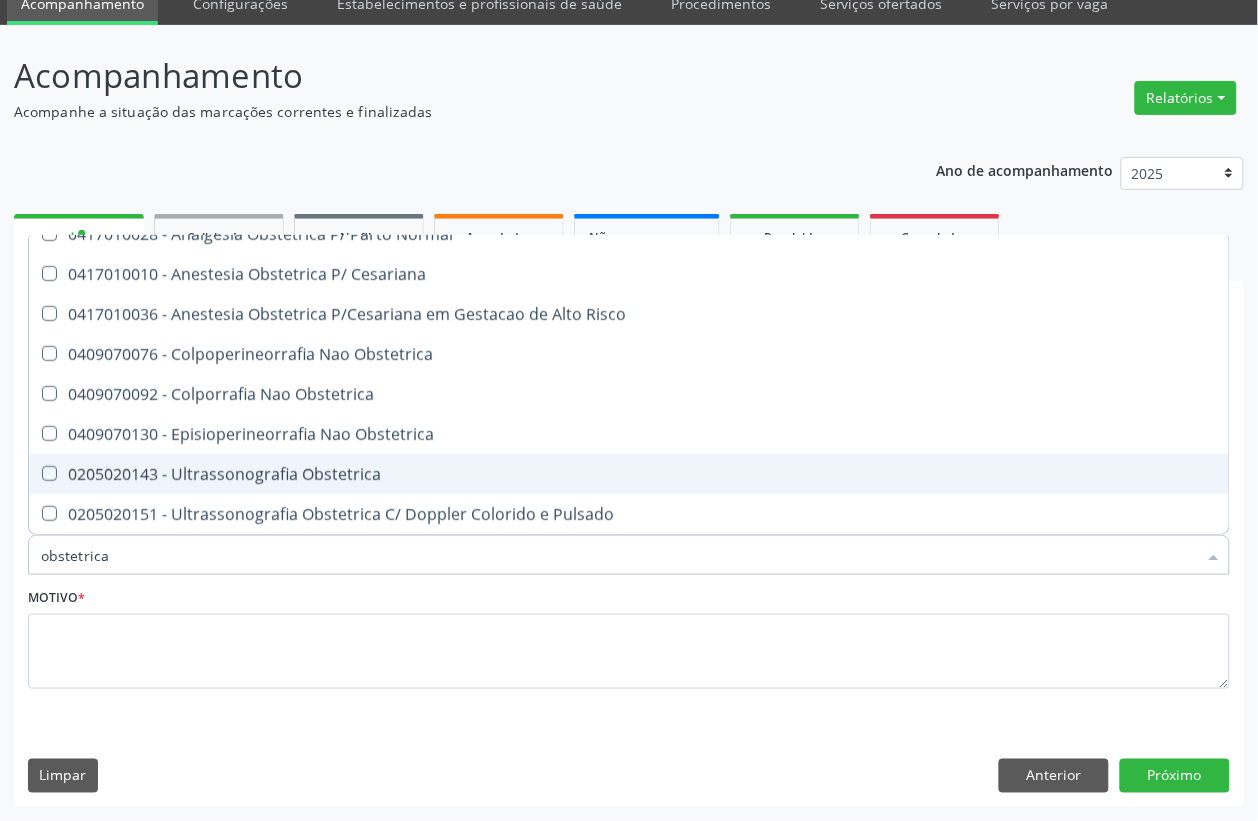 checkbox on "true" 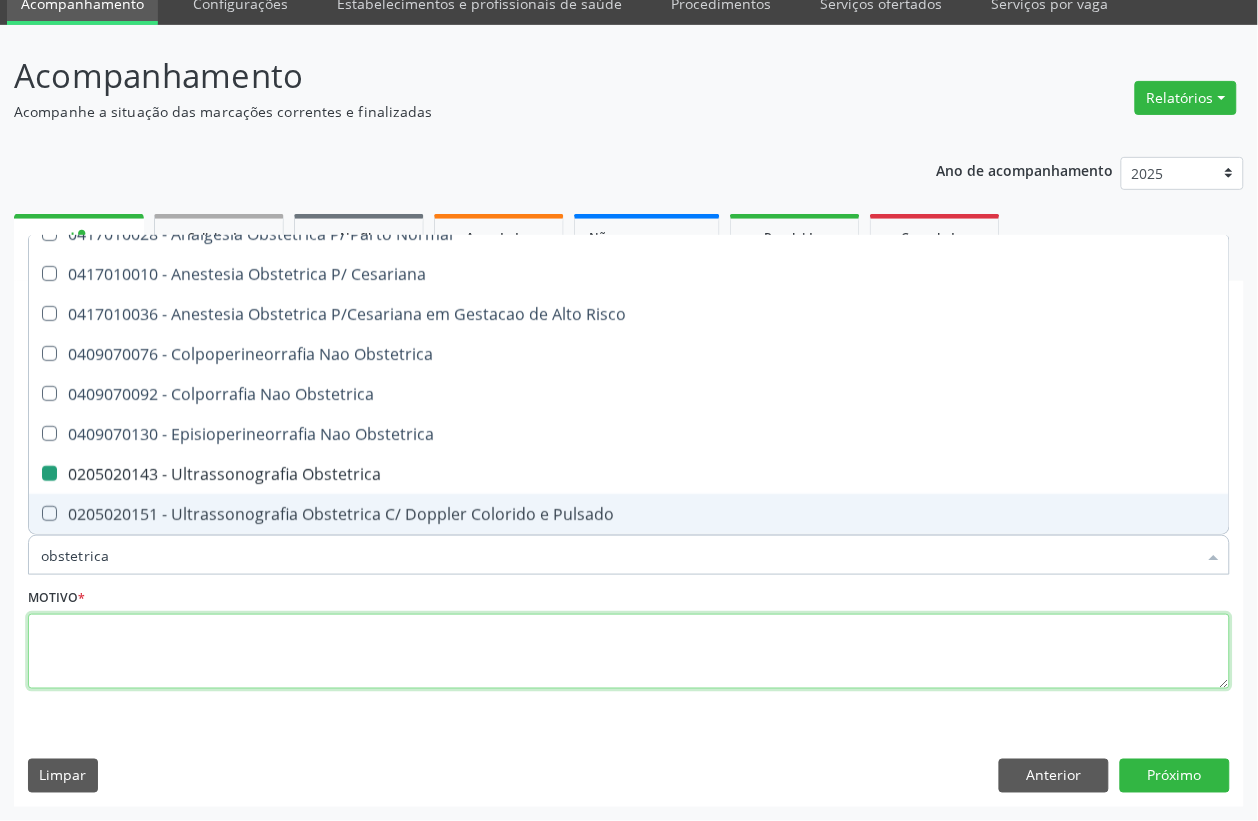 click at bounding box center (629, 652) 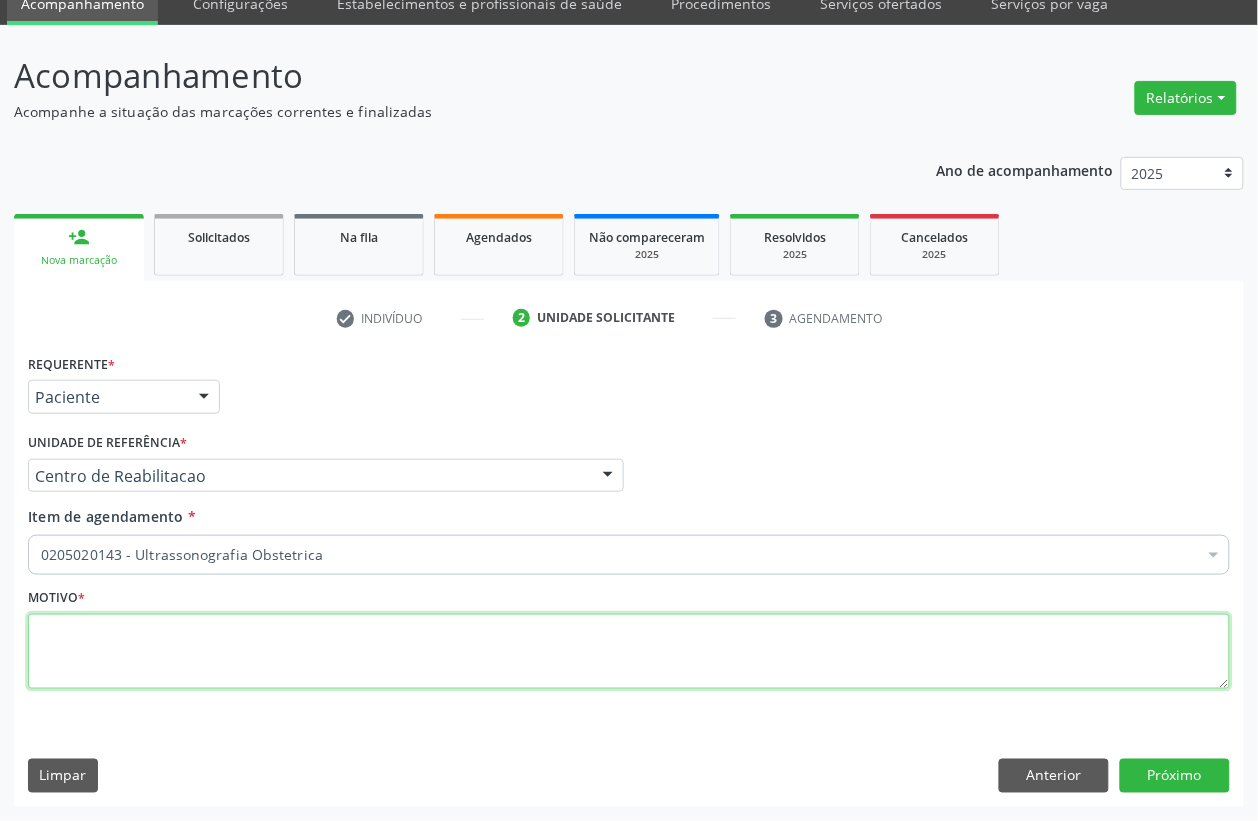 scroll, scrollTop: 0, scrollLeft: 0, axis: both 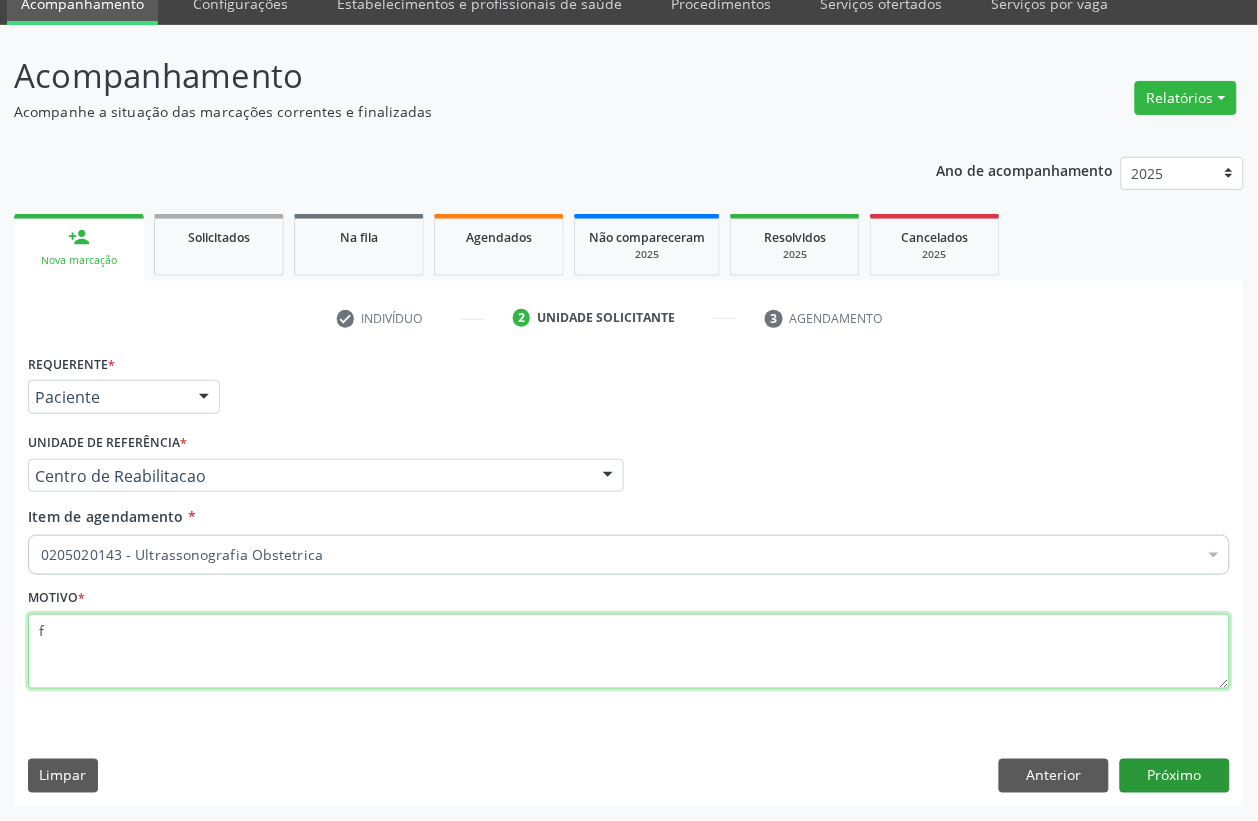 type on "f" 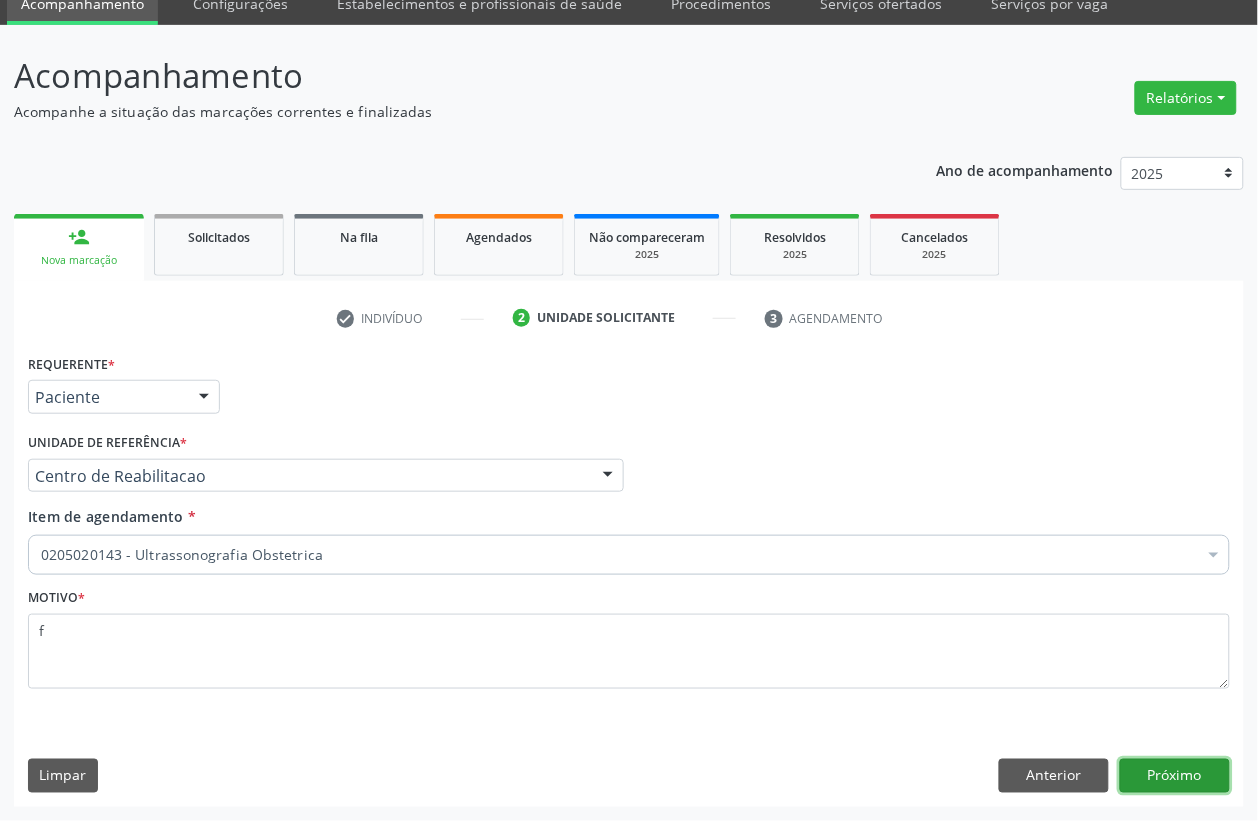 click on "Próximo" at bounding box center [1175, 776] 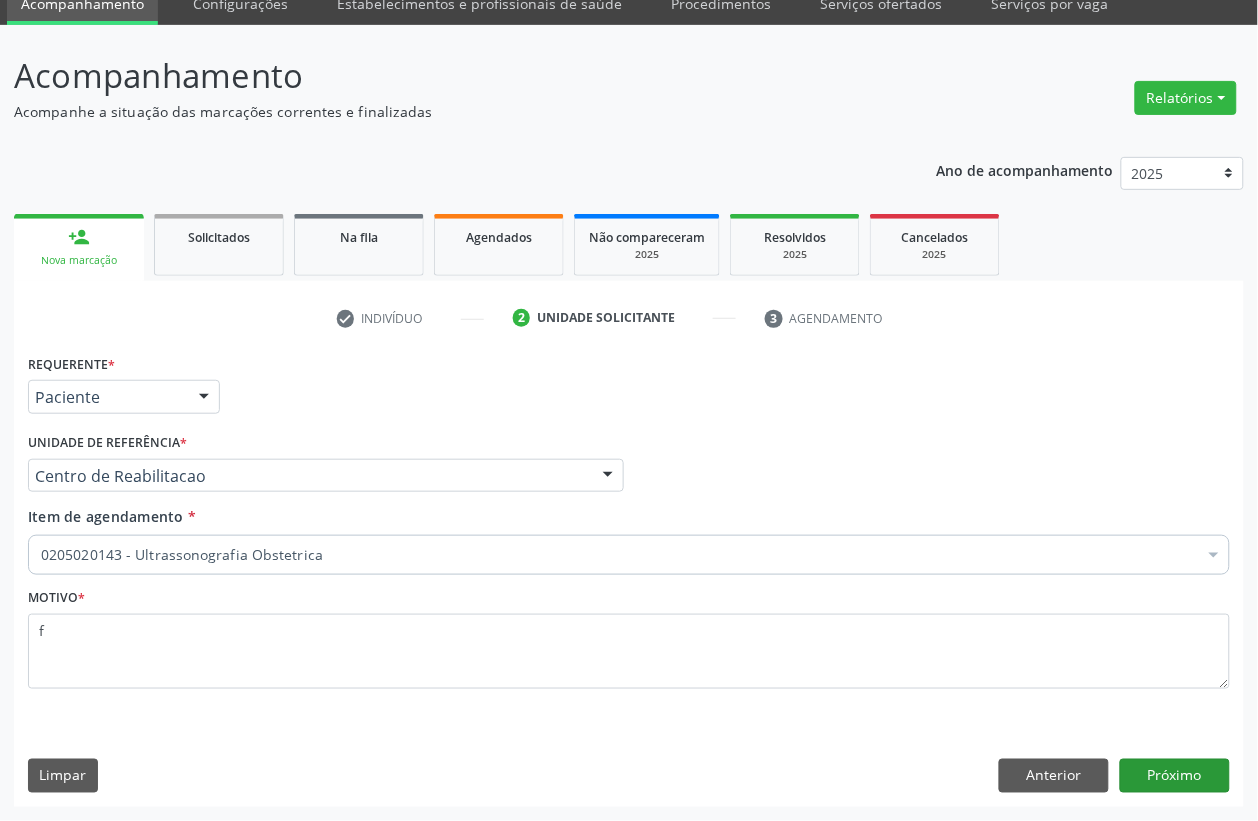 scroll, scrollTop: 50, scrollLeft: 0, axis: vertical 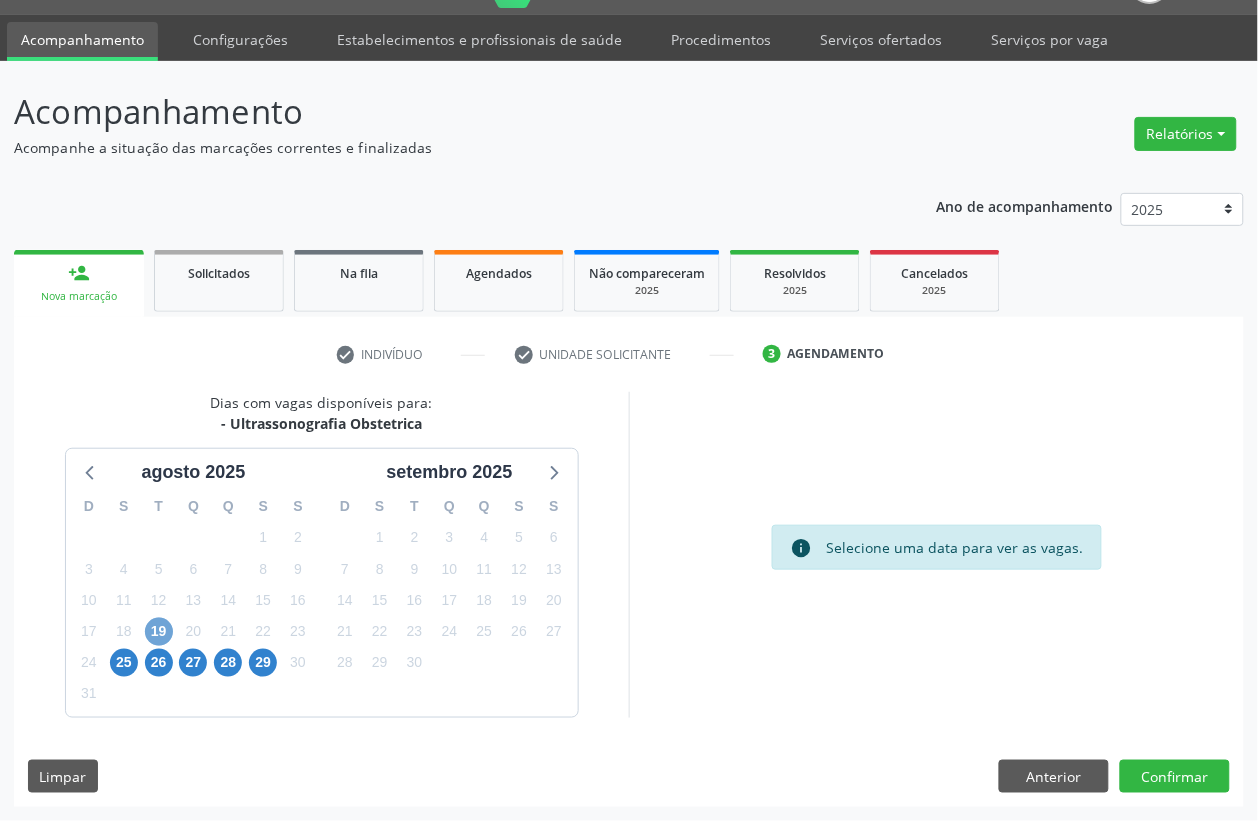 click on "19" at bounding box center (159, 632) 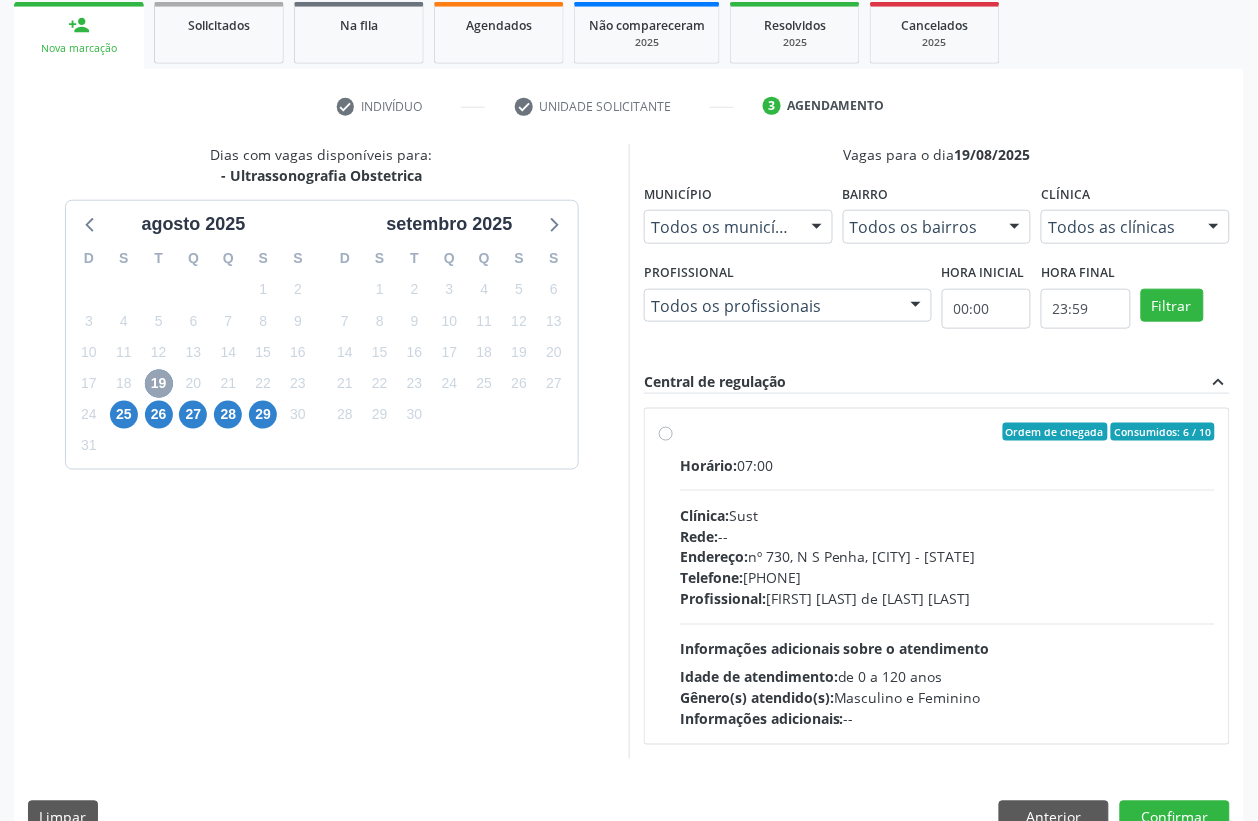 scroll, scrollTop: 300, scrollLeft: 0, axis: vertical 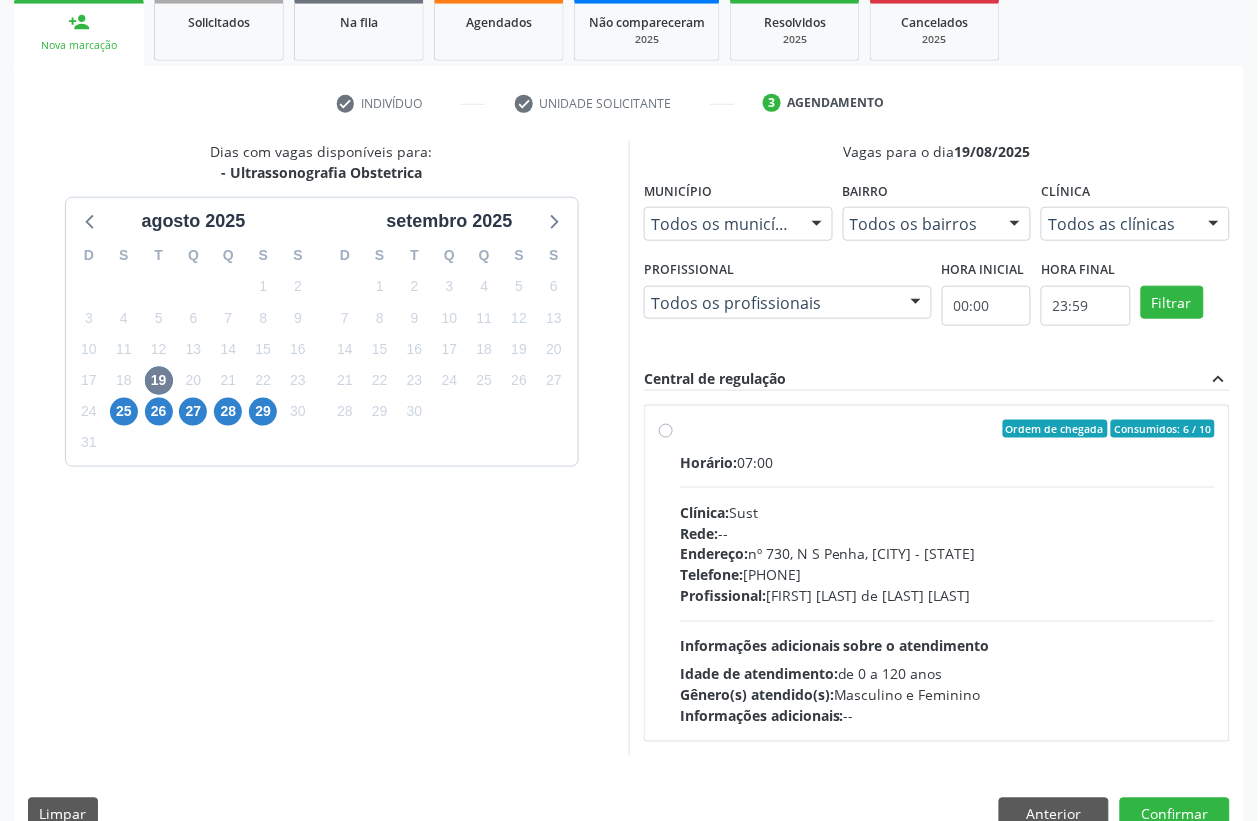 click on "Endereço:   nº 730, N S Penha, [CITY] - [STATE]" at bounding box center (947, 554) 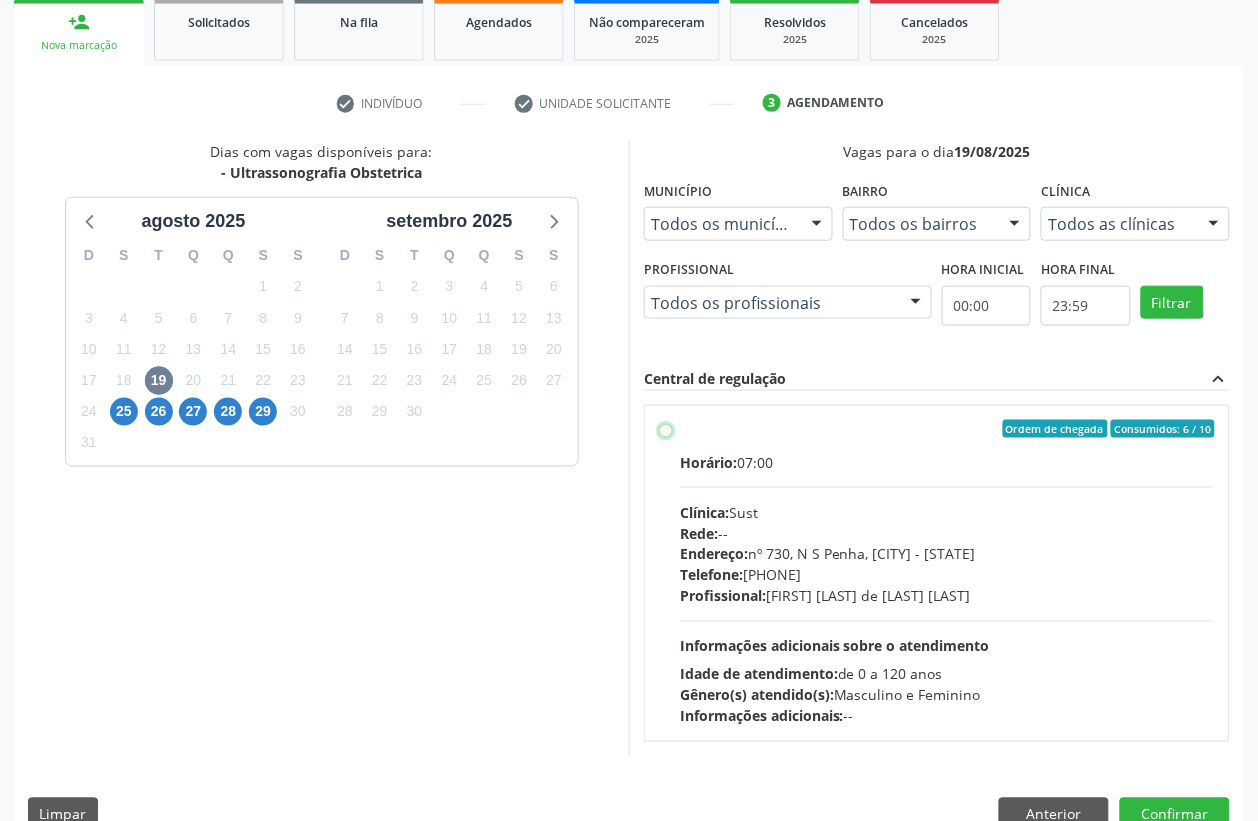 click on "Ordem de chegada
Consumidos: 6 / 10
Horário:   07:00
Clínica:  Sust
Rede:
--
Endereço:   nº 730, N S Penha, [CITY] - [STATE]
Telefone:   (87) 38311707
Profissional:
[FIRST] [LAST] [LAST]
Informações adicionais sobre o atendimento
Idade de atendimento:
de 0 a 120 anos
Gênero(s) atendido(s):
Masculino e Feminino
Informações adicionais:
--" at bounding box center [666, 429] 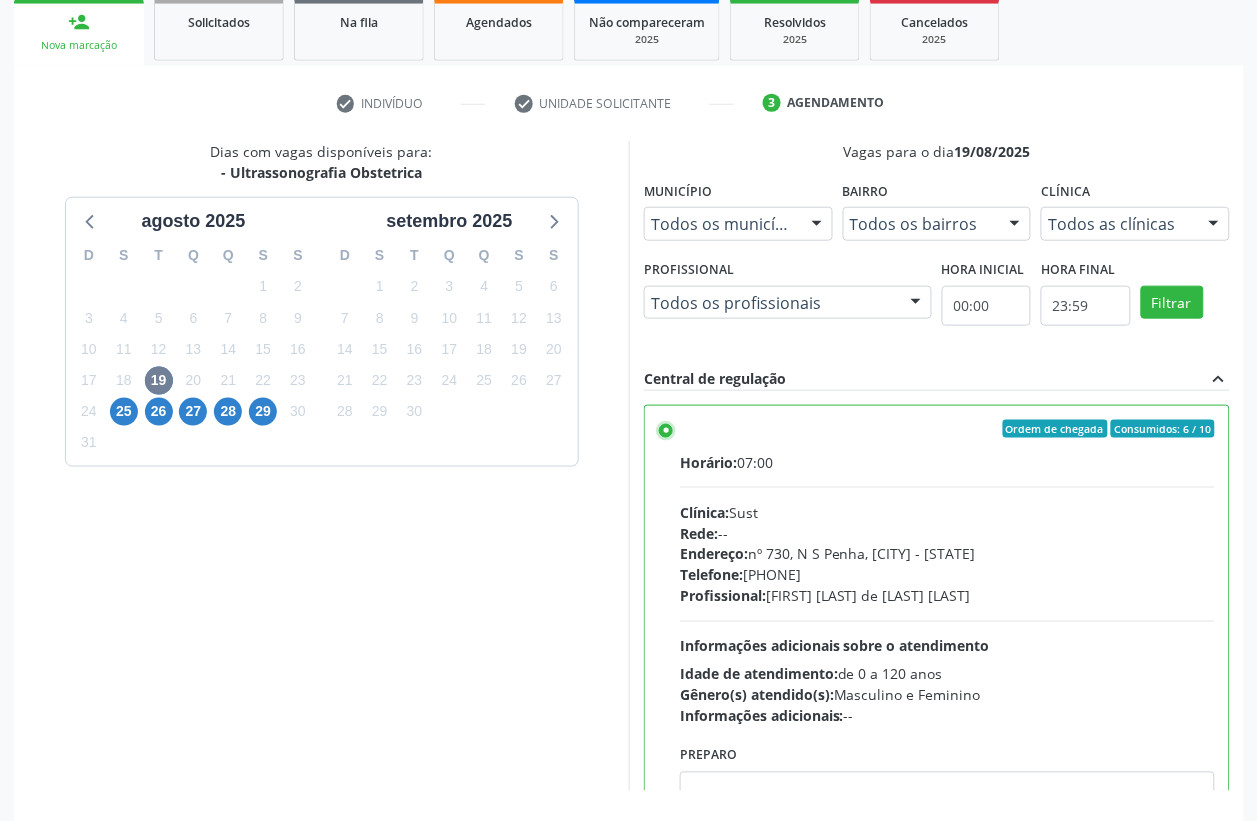 scroll, scrollTop: 100, scrollLeft: 0, axis: vertical 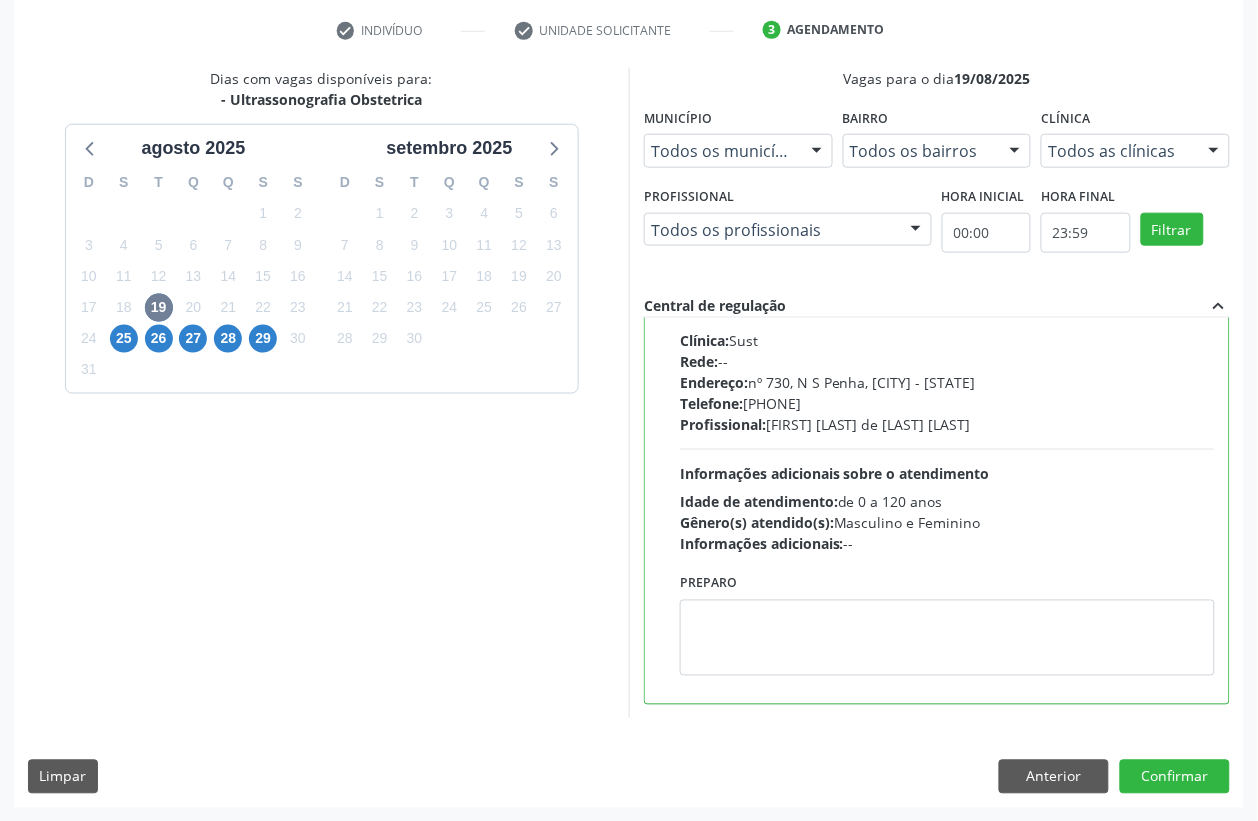 click on "Dias com vagas disponíveis para:
- Ultrassonografia Obstetrica
agosto 2025 D S T Q Q S S 27 28 29 30 31 1 2 3 4 5 6 7 8 9 10 11 12 13 14 15 16 17 18 19 20 21 22 23 24 25 26 27 28 29 30 31 1 2 3 4 5 6 setembro 2025 D S T Q Q S S 31 1 2 3 4 5 6 7 8 9 10 11 12 13 14 15 16 17 18 19 20 21 22 23 24 25 26 27 28 29 30 1 2 3 4 5 6 7 8 9 10 11
Vagas para o dia
19/08/2025
Município
Todos os municípios         Todos os municípios   [CITY] - [STATE]
Nenhum resultado encontrado para: "   "
Não há nenhuma opção para ser exibida.
Bairro
Todos os bairros         Todos os bairros   N S Penha
Nenhum resultado encontrado para: "   "
Não há nenhuma opção para ser exibida.
Clínica
Todos as clínicas         Todos as clínicas   Sust
Nenhum resultado encontrado para: "   "
Profissional" at bounding box center (629, 437) 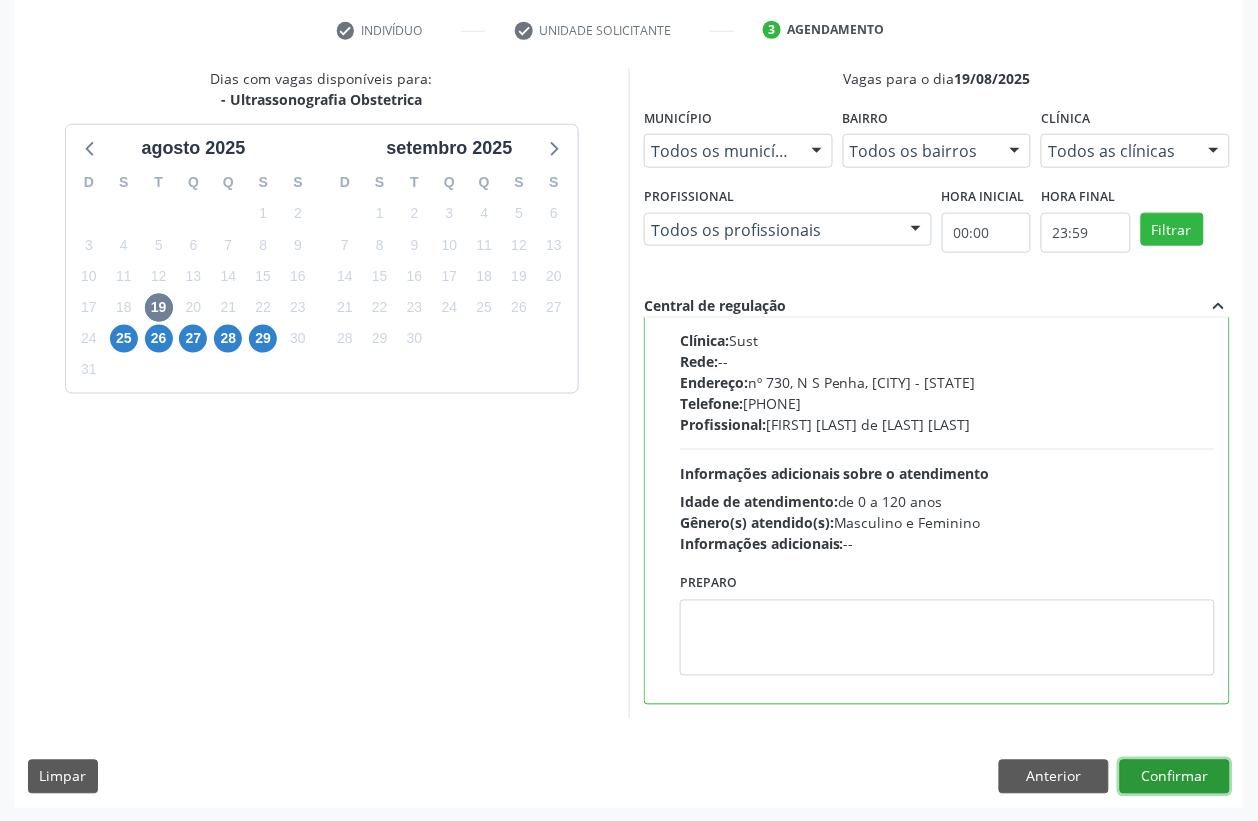 click on "Confirmar" at bounding box center [1175, 777] 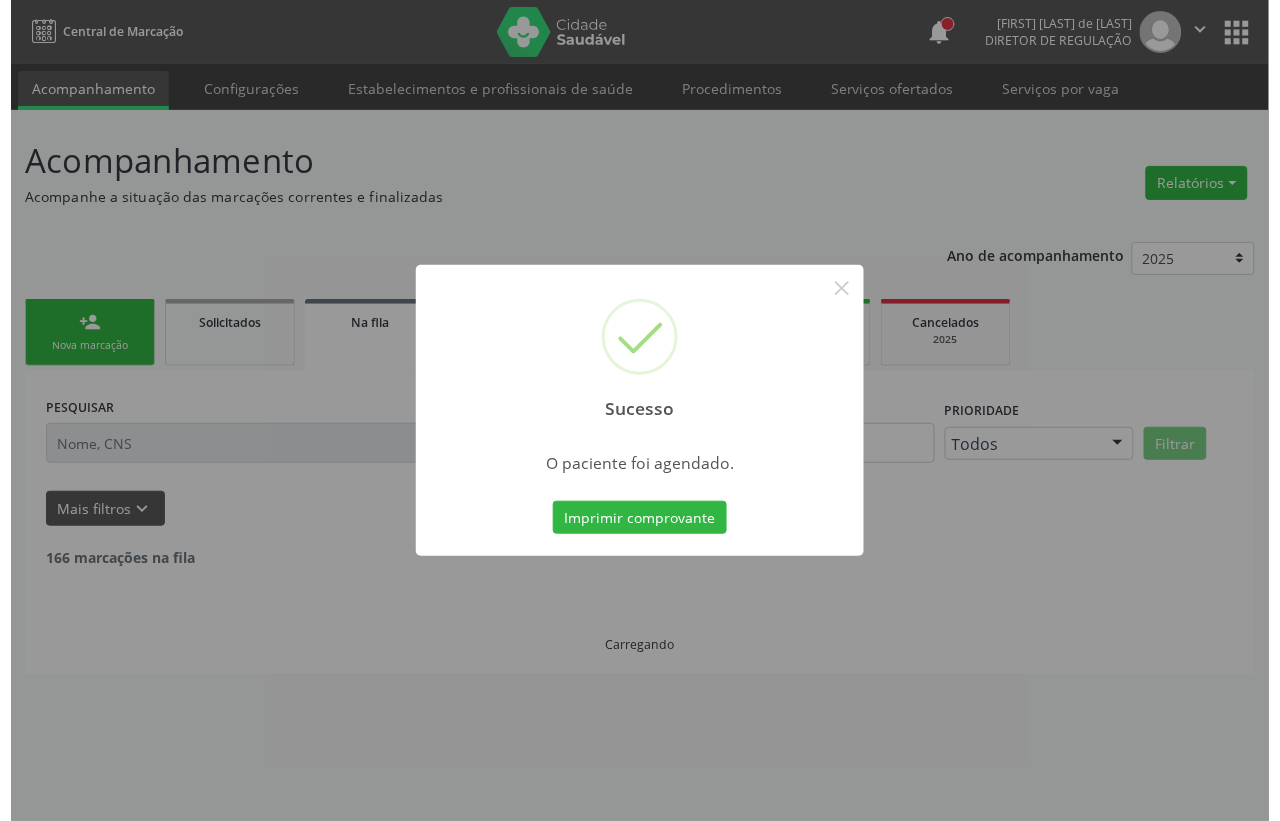 scroll, scrollTop: 0, scrollLeft: 0, axis: both 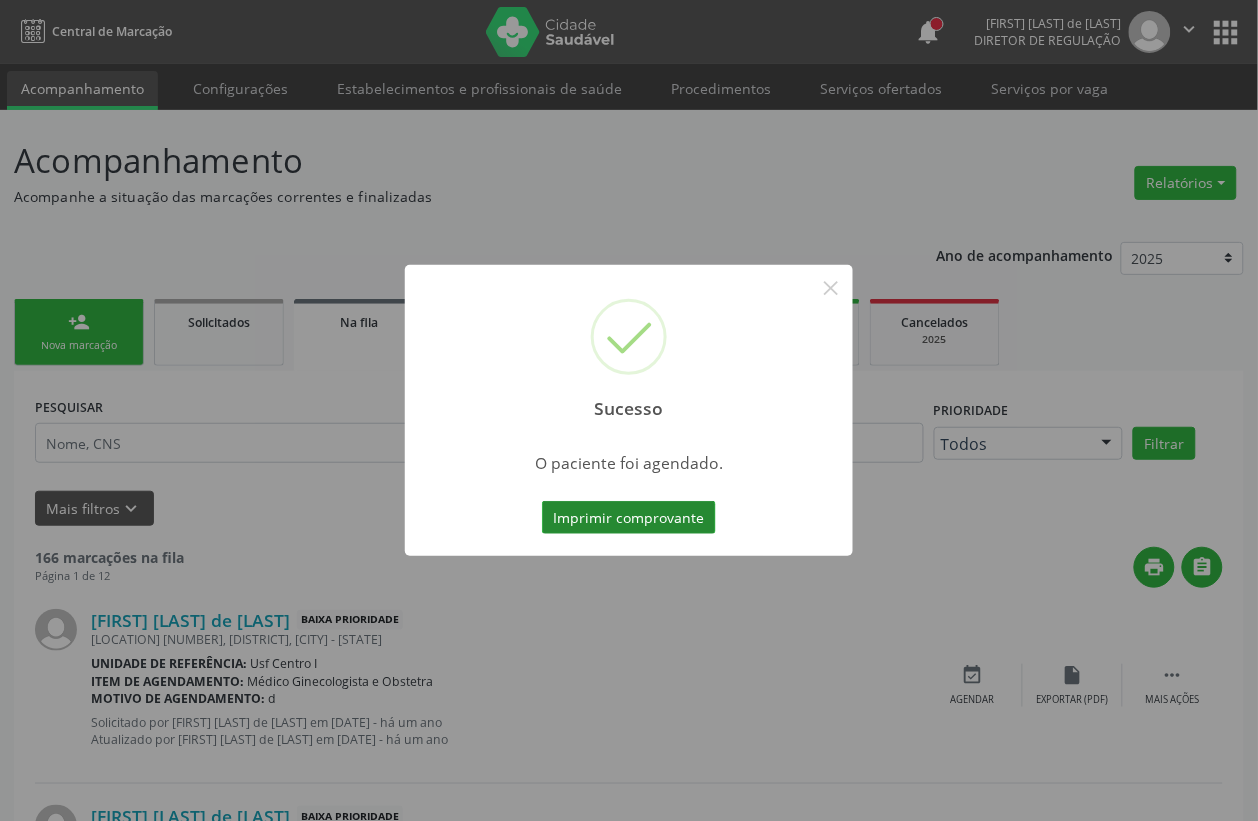 click on "Imprimir comprovante" at bounding box center (629, 518) 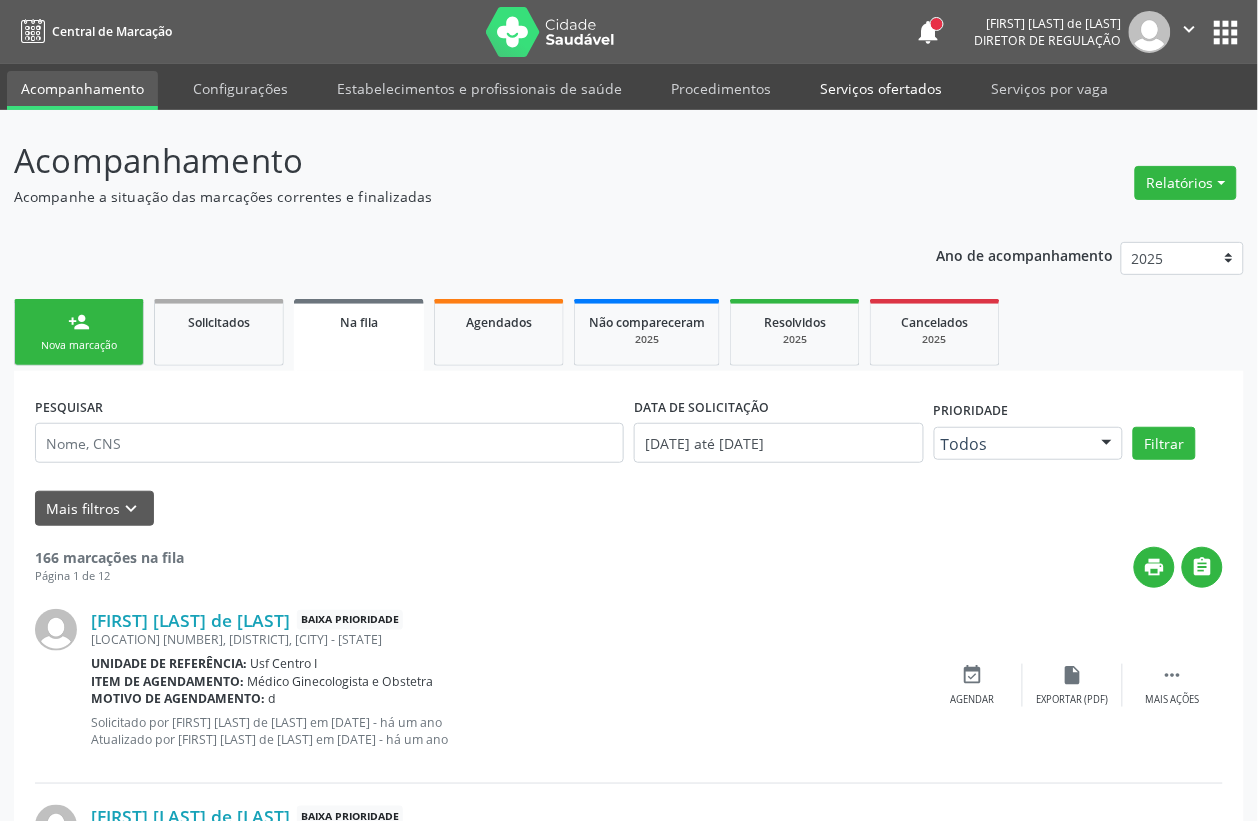 click on "Serviços ofertados" at bounding box center (881, 88) 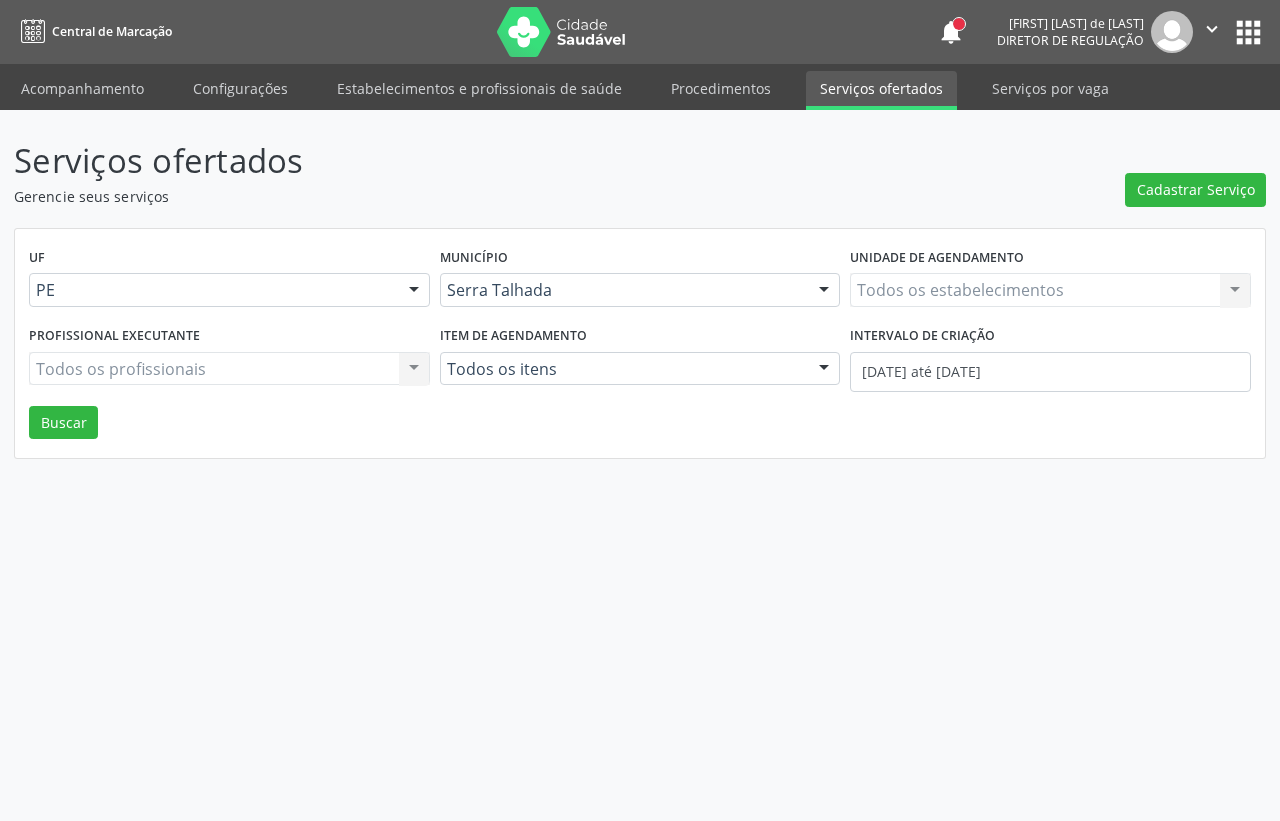 click on "Todos os estabelecimentos         Todos os estabelecimentos
Nenhum resultado encontrado para: "   "
Não há nenhuma opção para ser exibida." at bounding box center [1050, 290] 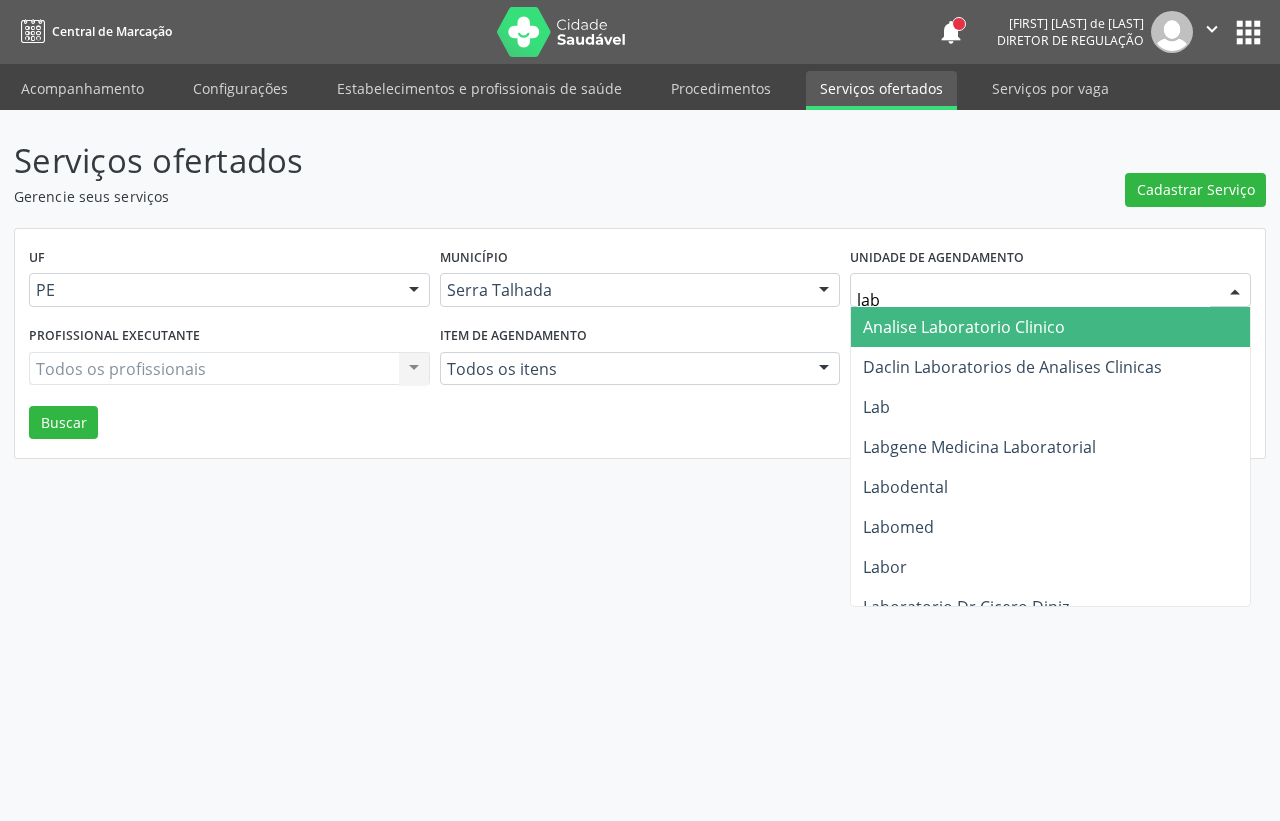 type on "labg" 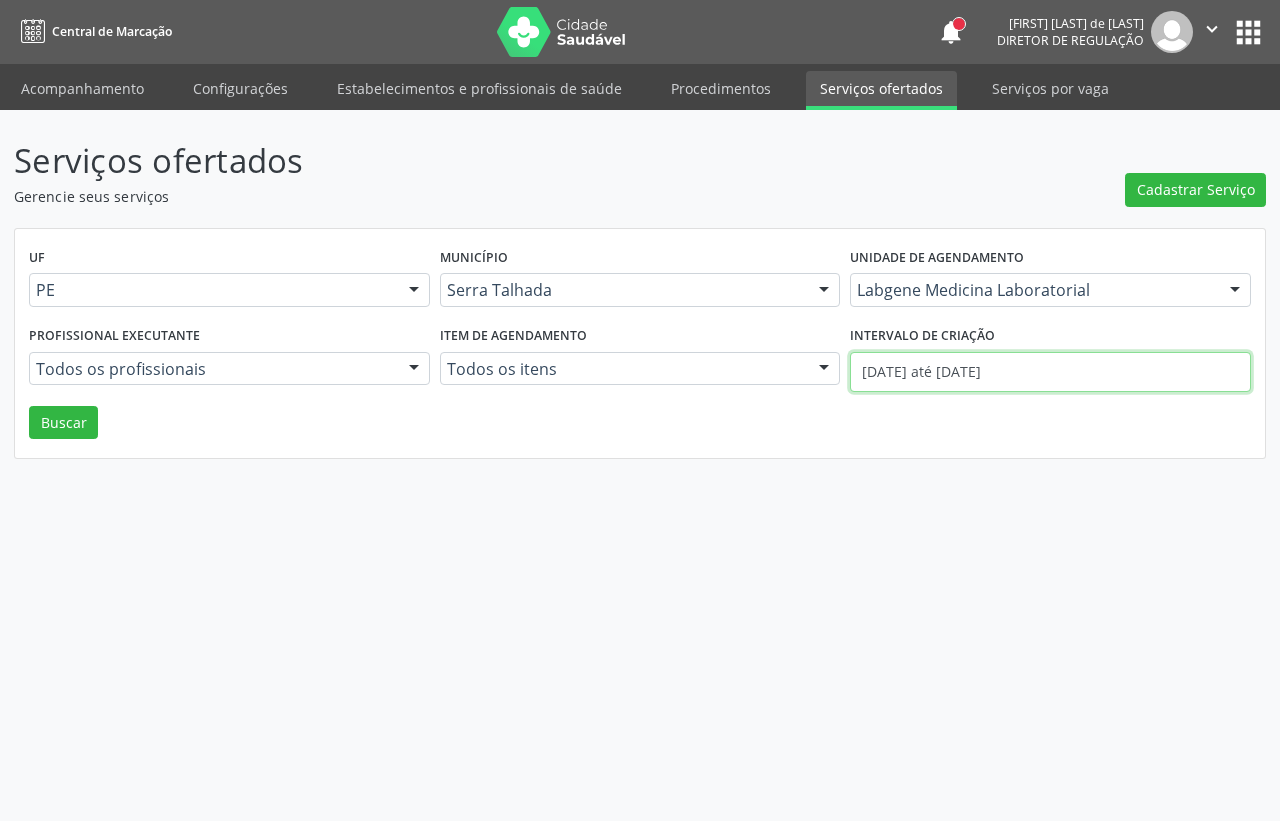 click on "[DATE] até [DATE]" at bounding box center [1050, 372] 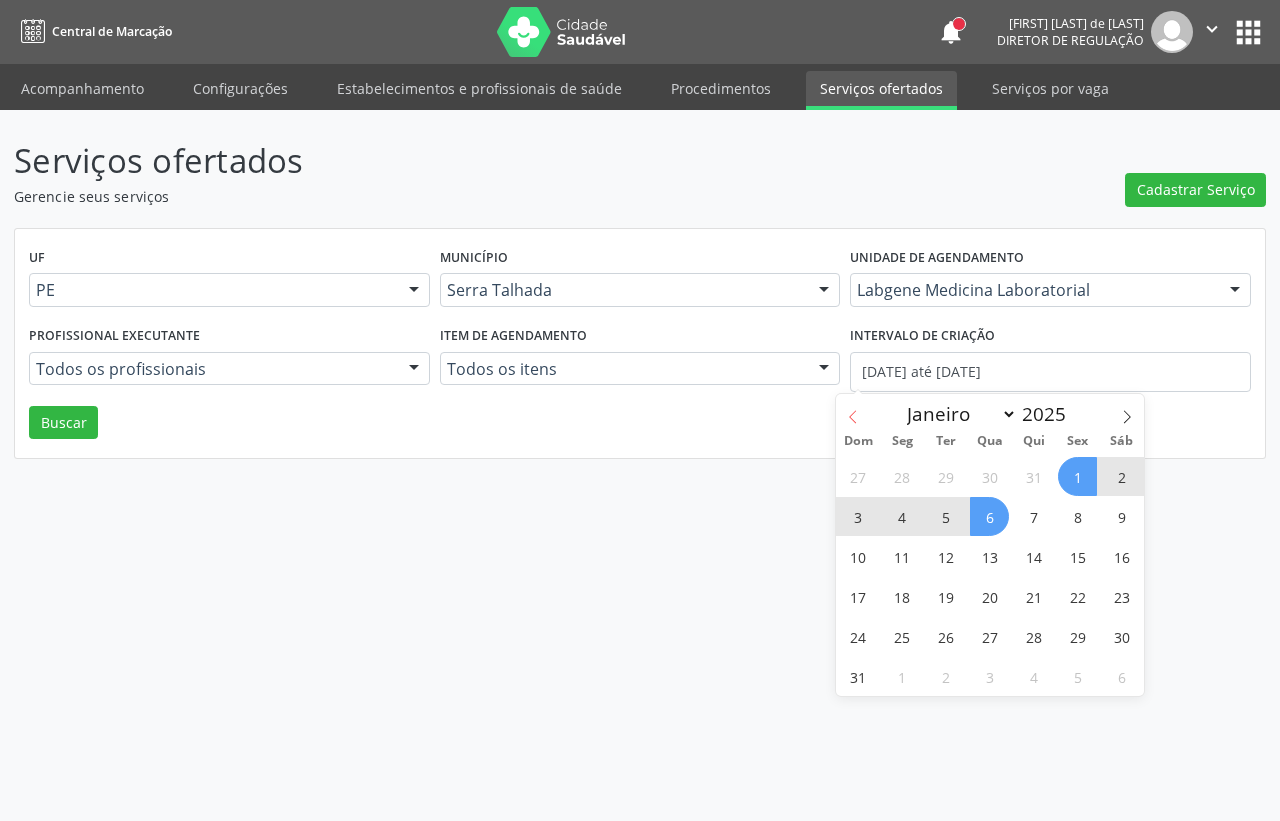 click 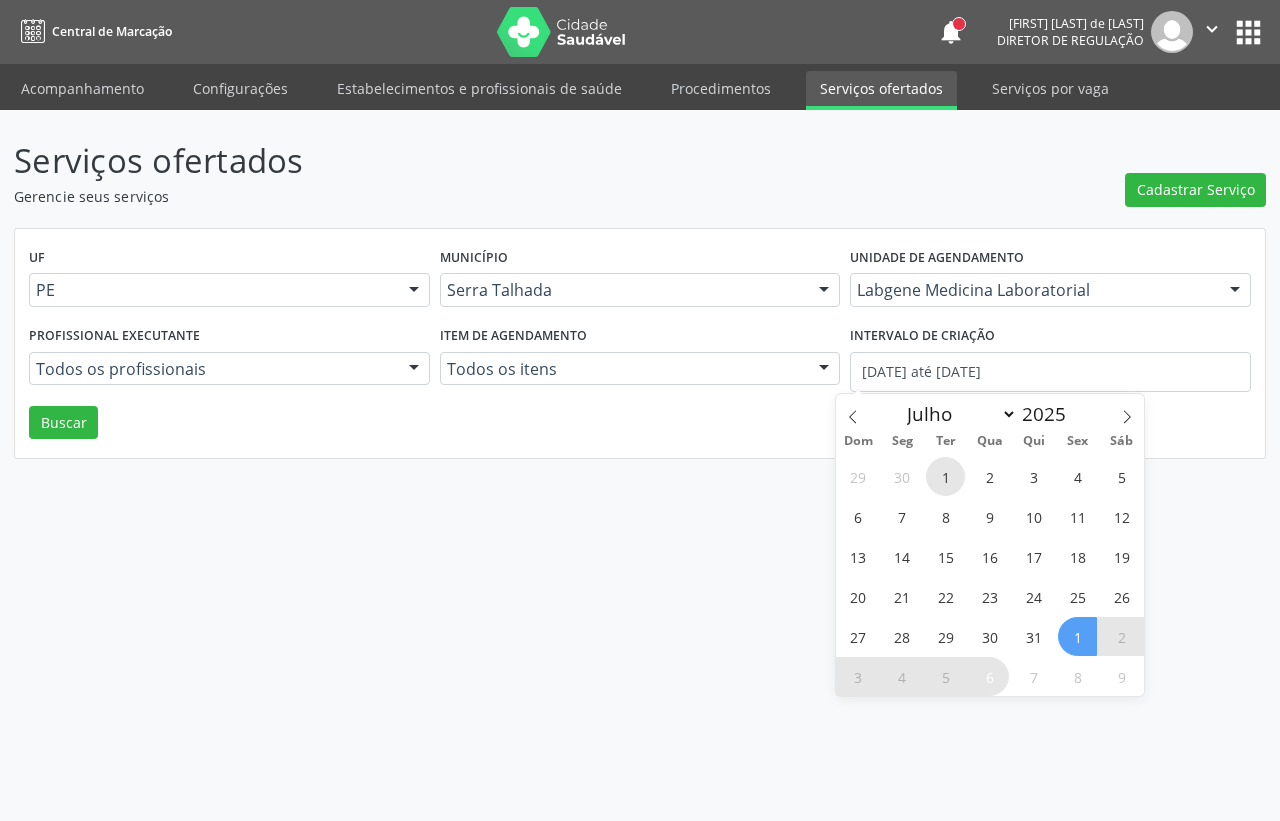 click on "1" at bounding box center (945, 476) 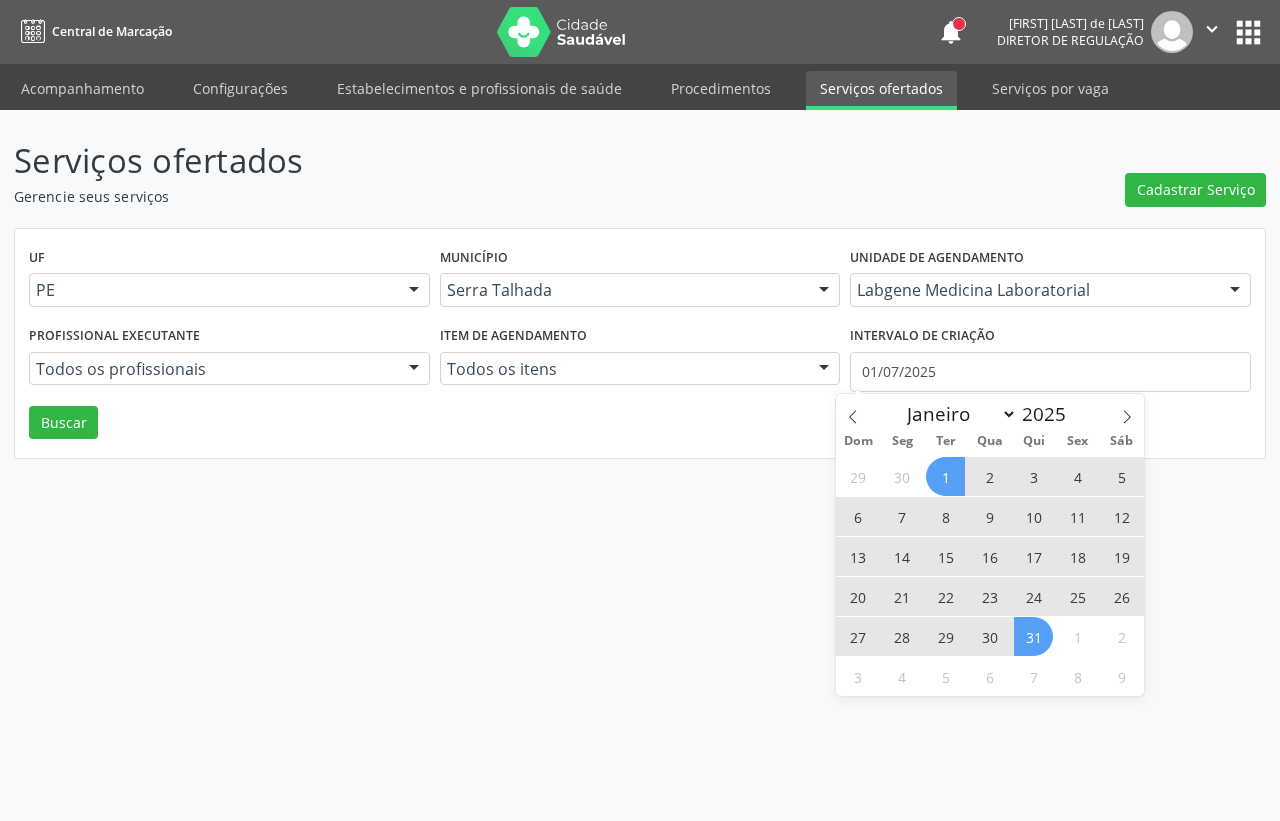 click on "31" at bounding box center (1033, 636) 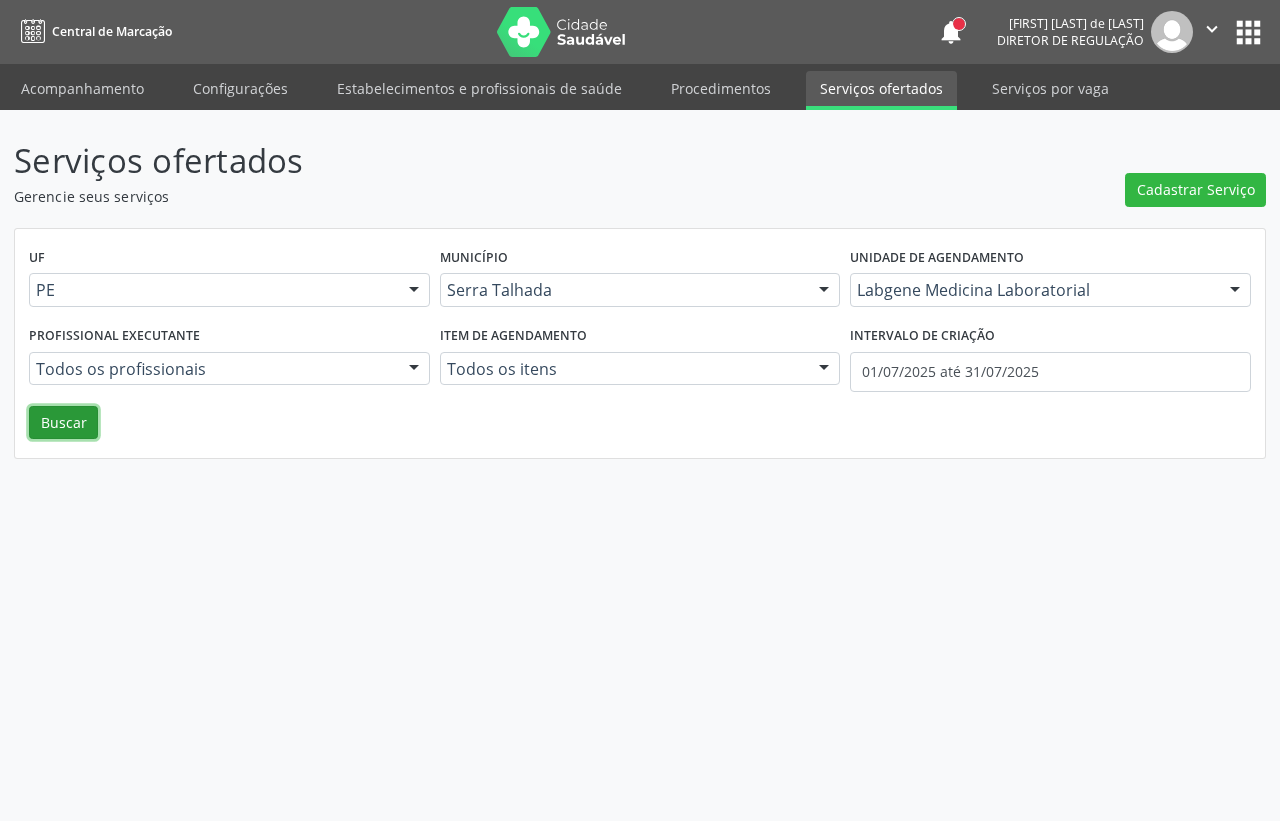 click on "Buscar" at bounding box center (63, 423) 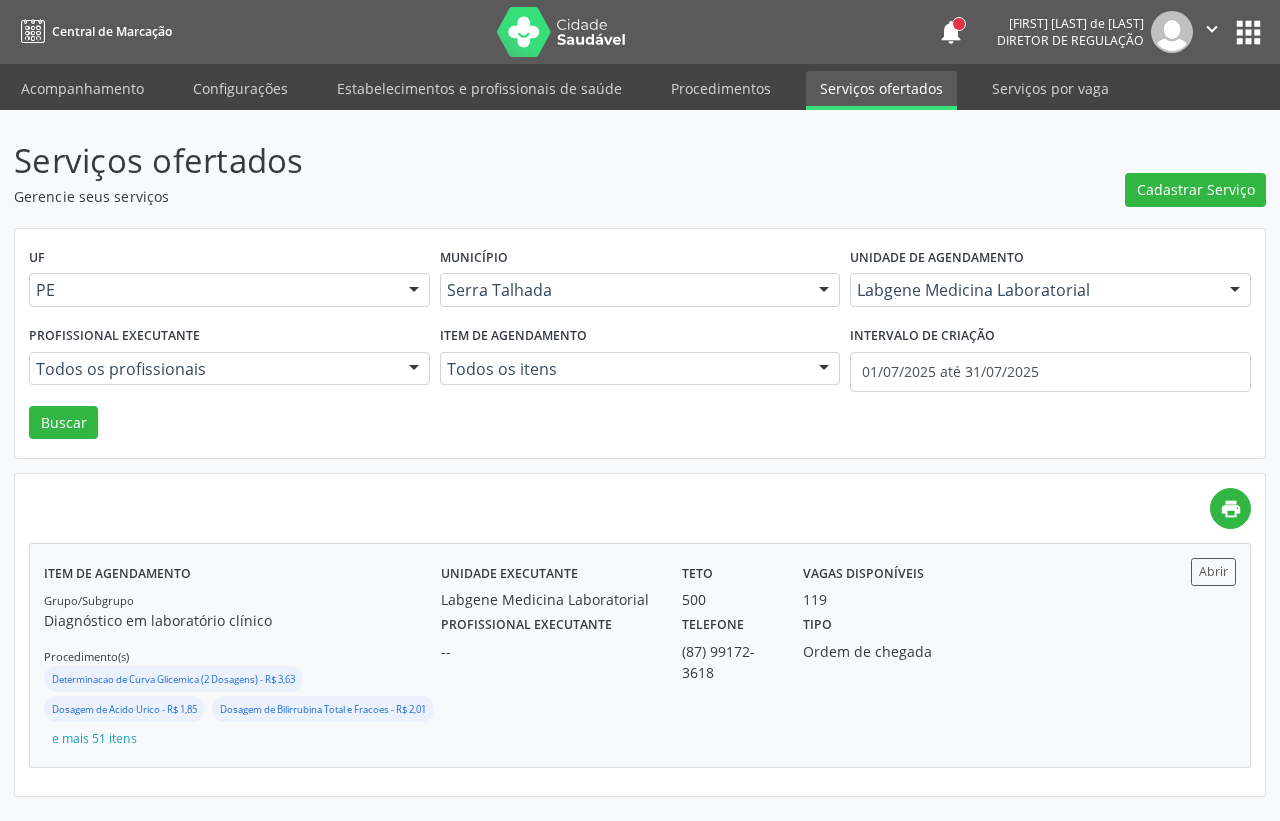 click on "Labgene Medicina Laboratorial" at bounding box center [547, 599] 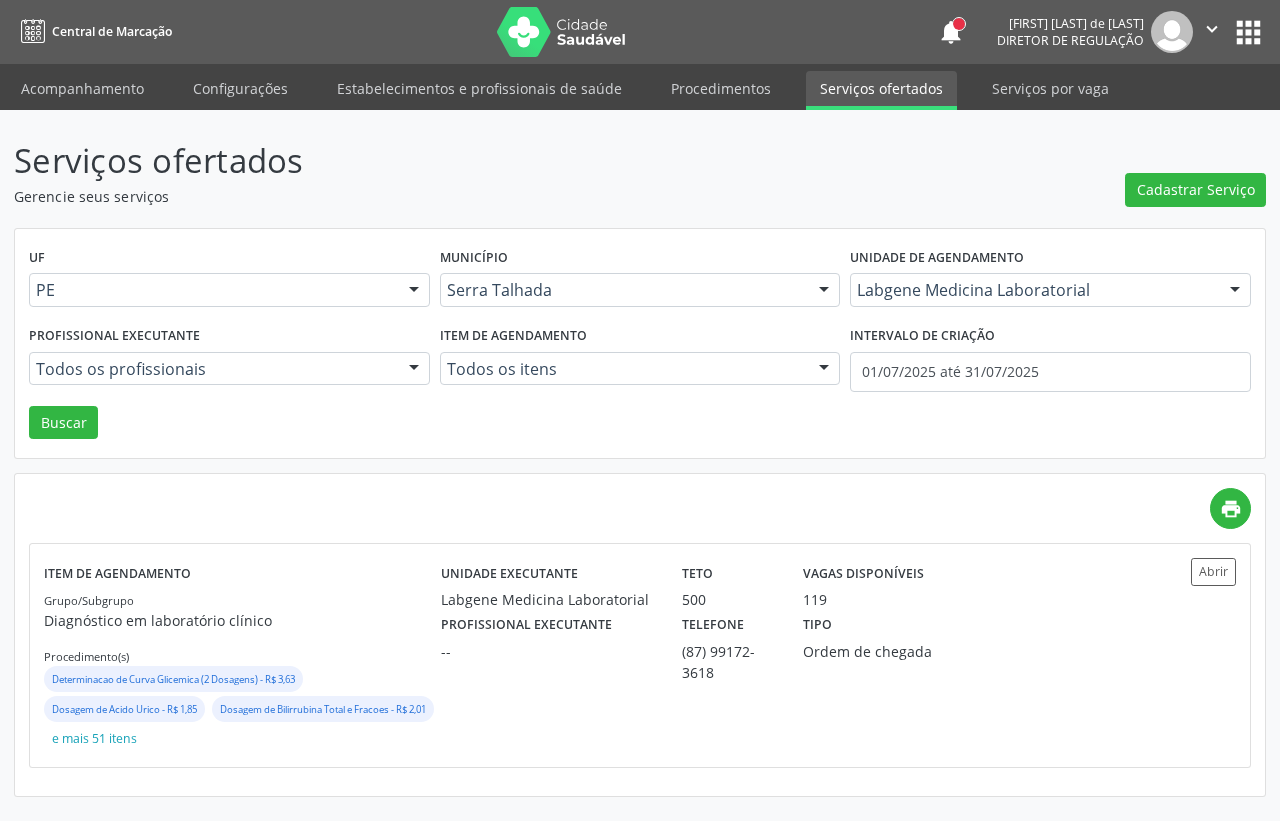 click on "apps" at bounding box center [1248, 32] 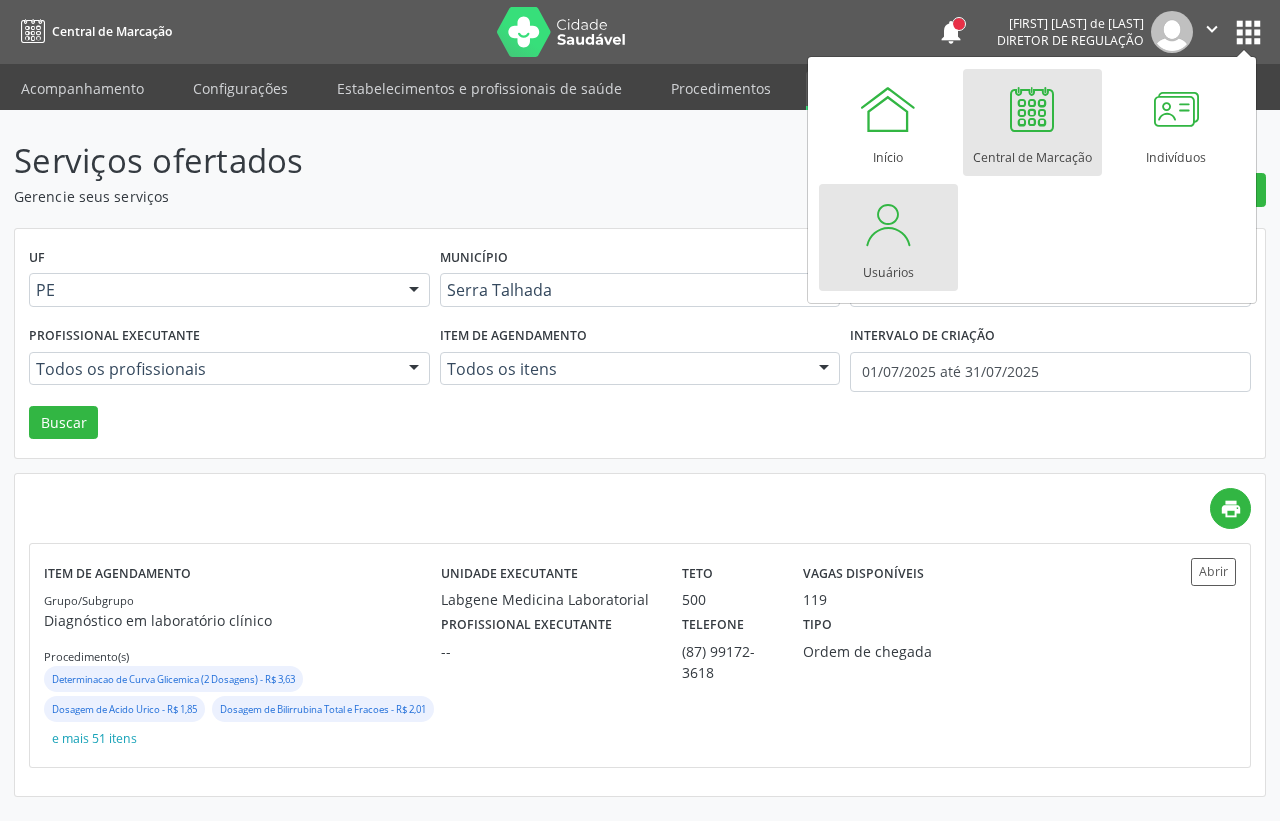 click on "Usuários" at bounding box center (888, 237) 